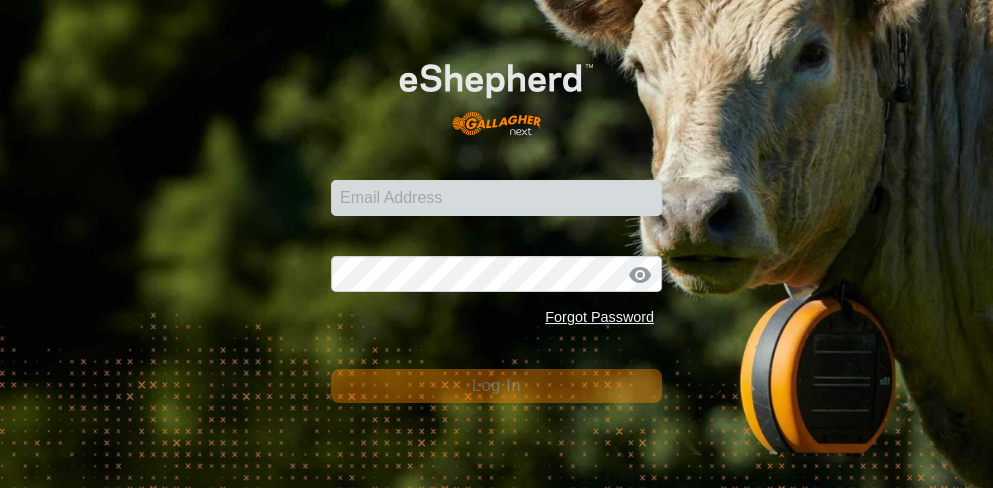scroll, scrollTop: 0, scrollLeft: 0, axis: both 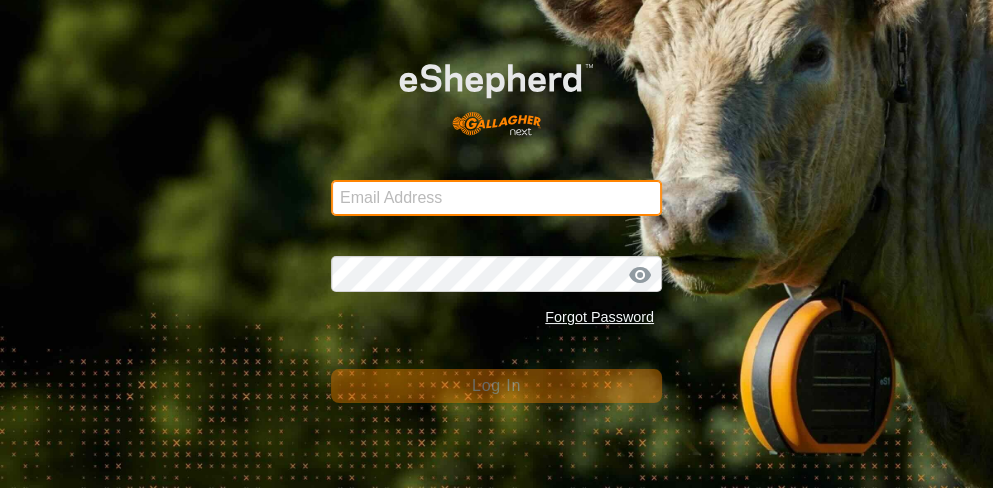 type on "Btchilders70@example.com" 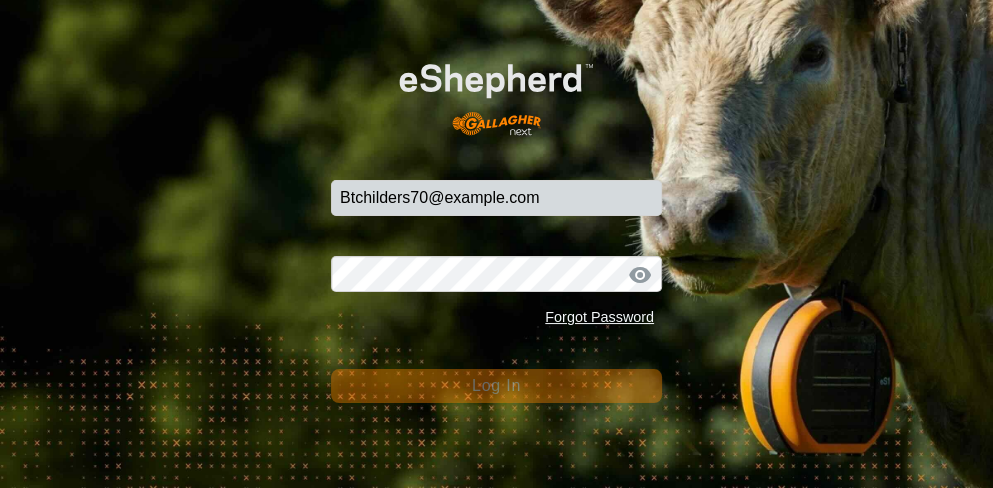 click on "Log In" 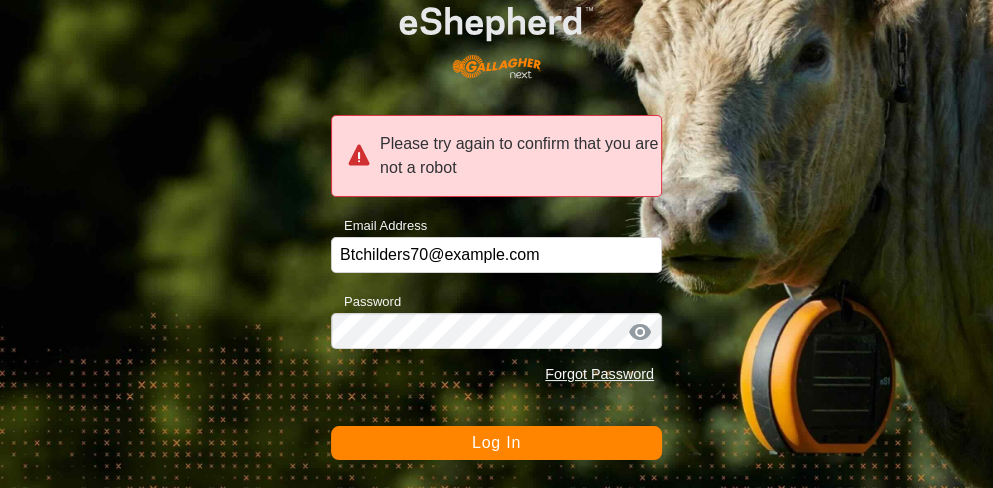 click on "Log In" 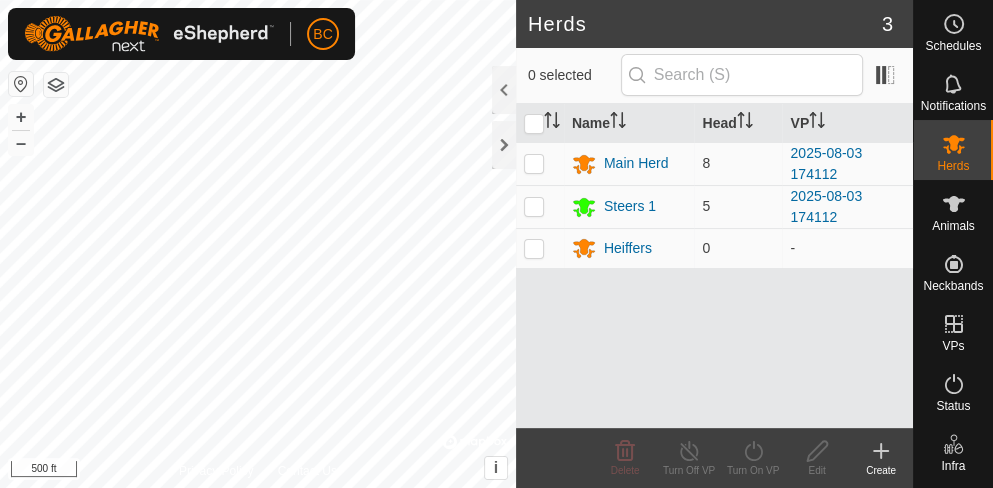 click 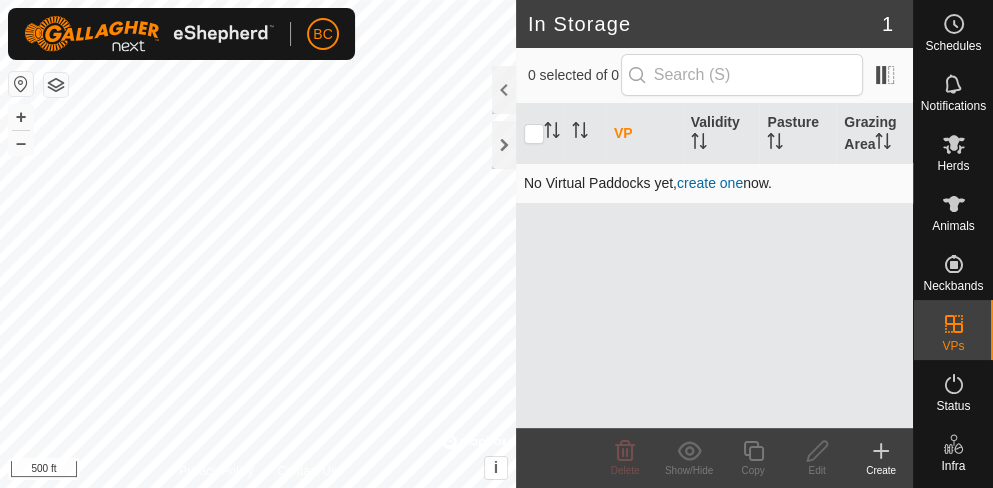 click on "create one" at bounding box center (710, 183) 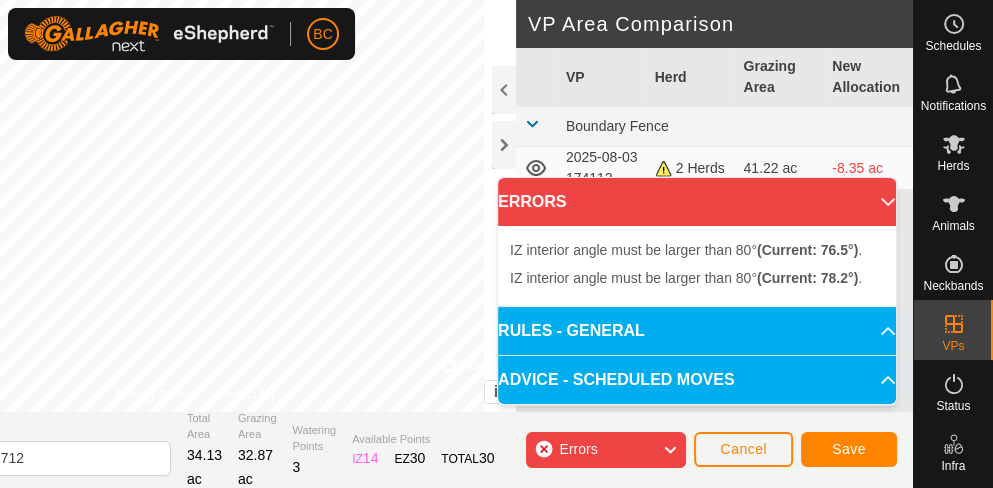 click on "BC Schedules Notifications Herds Animals Neckbands VPs Status Infra Heatmap Help DRAW IZ EZ Delete Privacy Policy Contact Us IZ interior angle must be smaller than 280°  (Current: 286.8°) . + – ⇧ i ©  Mapbox , ©  OpenStreetMap ,  Improve this map 200 ft VP Area Comparison     VP   Herd   Grazing Area   New Allocation  Boundary Fence  2025-08-03 174112   2 Herds   41.22 ac  -8.35 ac Virtual Paddock 2025-08-03 182712 Total Area 34.13 ac Grazing Area 32.87 ac Watering Points 3 Available Points  IZ   14  EZ  30  TOTAL   30 Errors Cancel Save
ERRORS IZ interior angle must be larger than 80°  (Current: 76.5°) . IZ interior angle must be larger than 80°  (Current: 78.2°) . RULES - GENERAL To make a VP valid for activation, it must meet the following requirements: No sharp corners: Each  IZ  angle must be larger than 80° – Use at least  4 points . Each  EZ  angle must be larger than 100° – Use at least  5 points . Boundaries: IZ  and  EZs  must not  overlap  or  intersect  themselves. ." at bounding box center [496, 244] 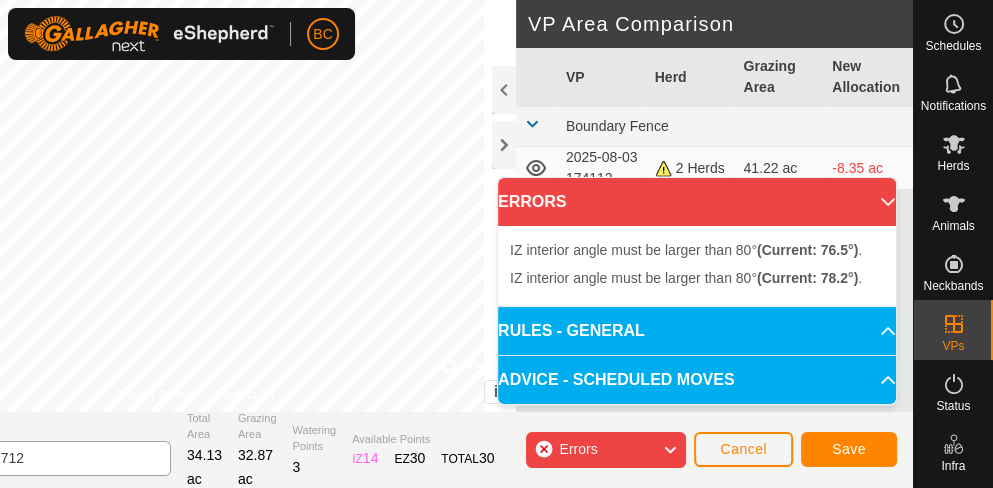 click on "DRAW IZ EZ Delete Privacy Policy Contact Us IZ interior angle must be smaller than 280°  (Current: 286.8°) . + – ⇧ i ©  Mapbox , ©  OpenStreetMap ,  Improve this map 200 ft VP Area Comparison     VP   Herd   Grazing Area   New Allocation  Boundary Fence  2025-08-03 174112   2 Herds   41.22 ac  -8.35 ac Virtual Paddock 2025-08-03 182712 Total Area 34.13 ac Grazing Area 32.87 ac Watering Points 3 Available Points  IZ   14  EZ  30  TOTAL   30 Errors Cancel Save" 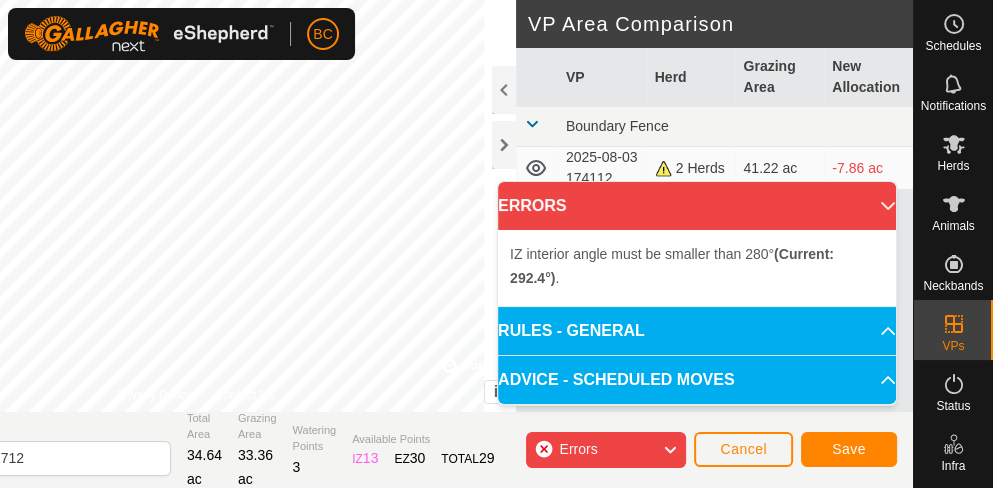 click on "IZ interior angle must be smaller than 280°  (Current: 292.4°) . + – ⇧ i ©  Mapbox , ©  OpenStreetMap ,  Improve this map 200 ft" at bounding box center [195, 206] 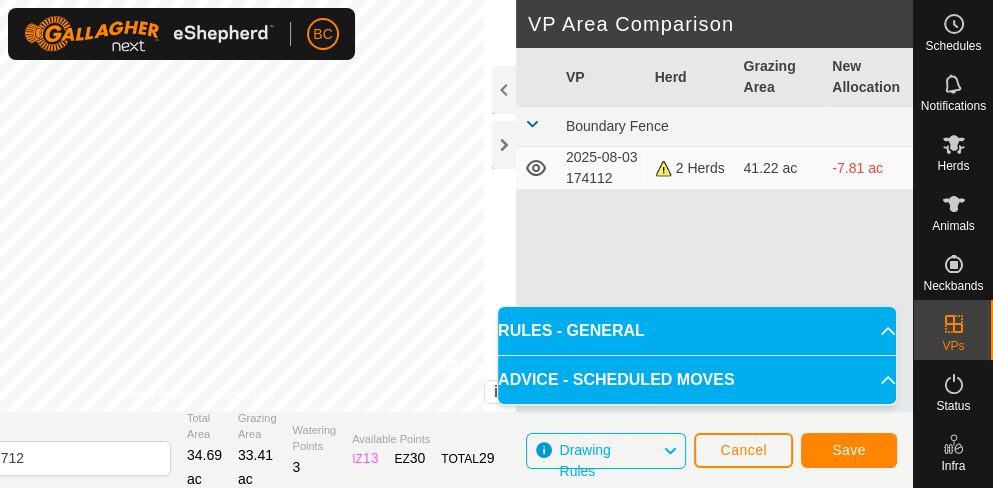 drag, startPoint x: 157, startPoint y: 126, endPoint x: 143, endPoint y: 50, distance: 77.27872 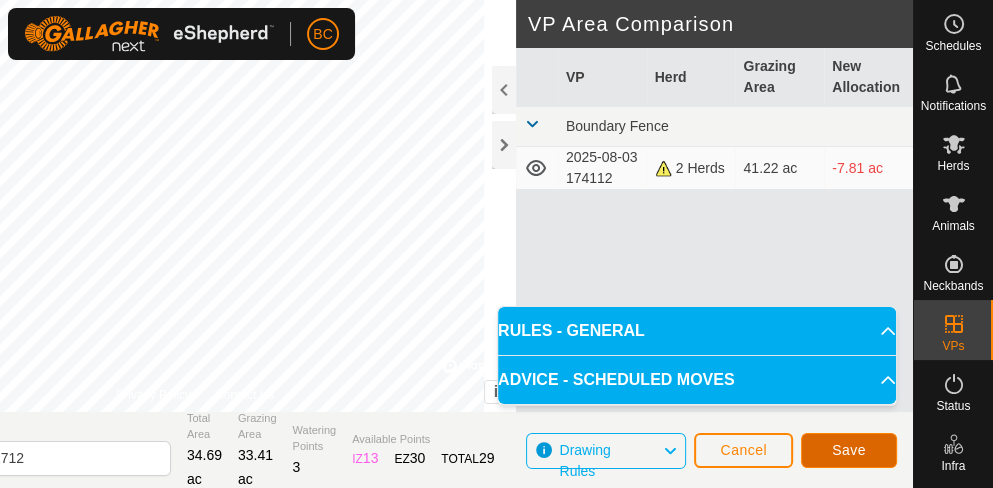 click on "Save" 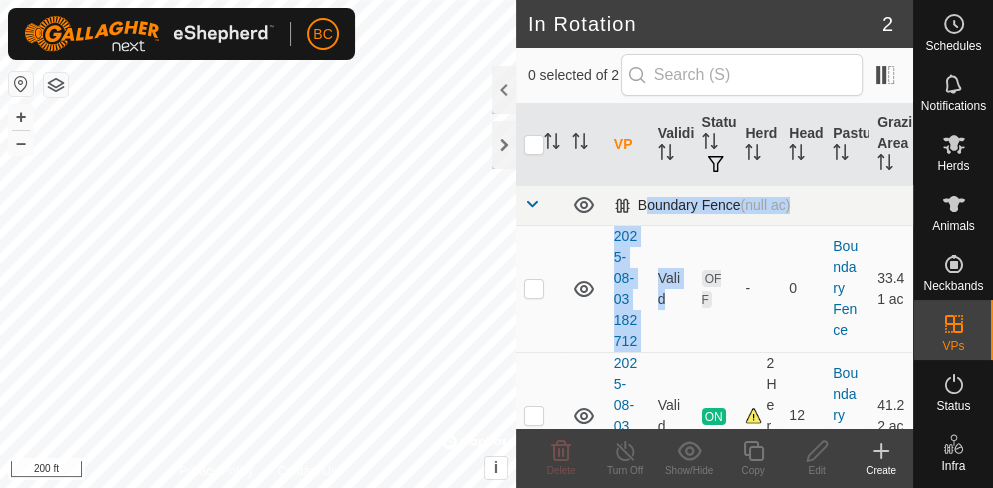 drag, startPoint x: 688, startPoint y: 258, endPoint x: 681, endPoint y: 196, distance: 62.39391 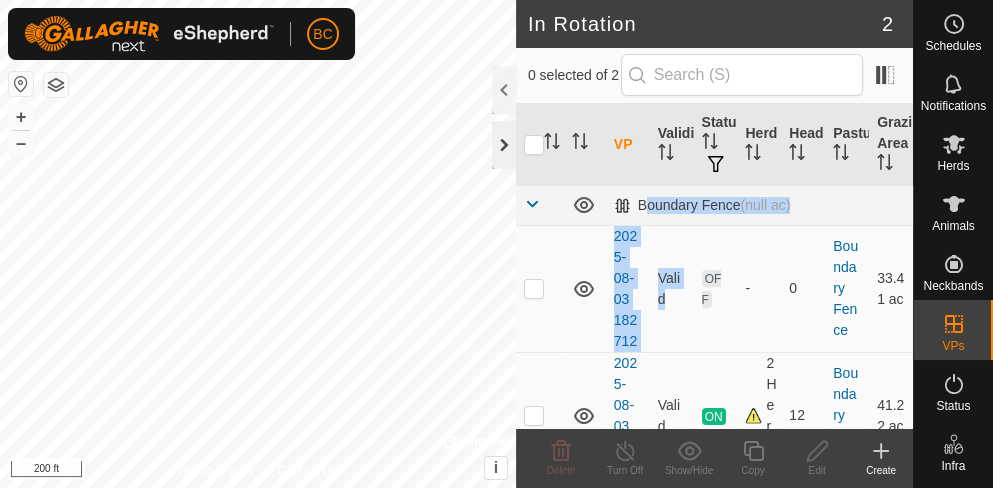 click 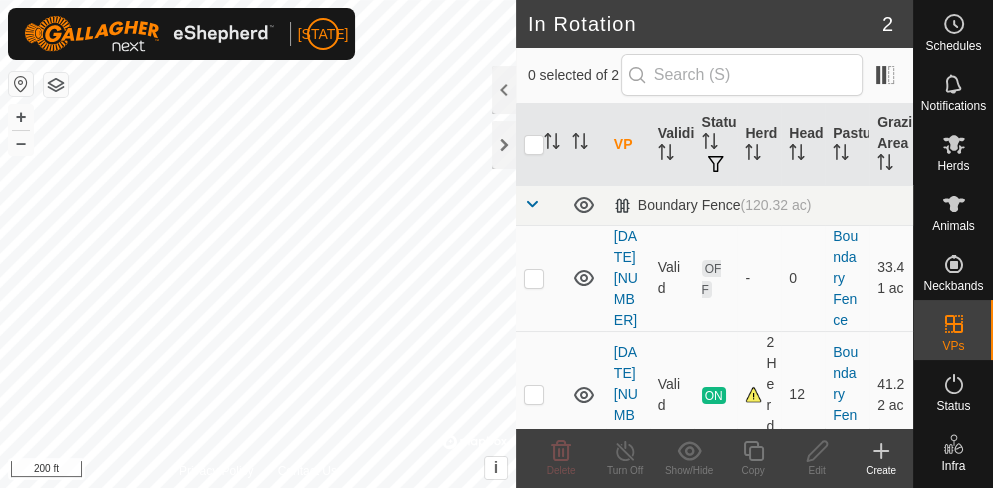 scroll, scrollTop: 0, scrollLeft: 0, axis: both 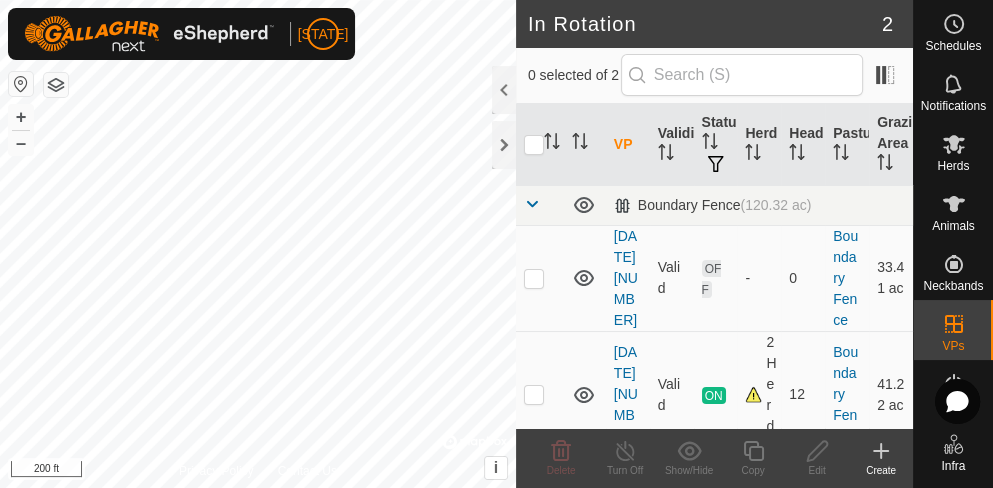 click 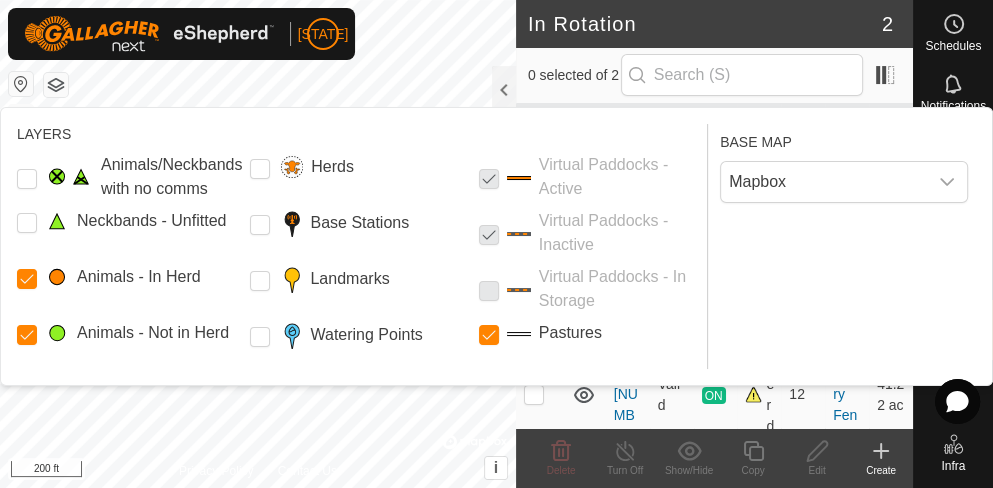 click at bounding box center (489, 233) 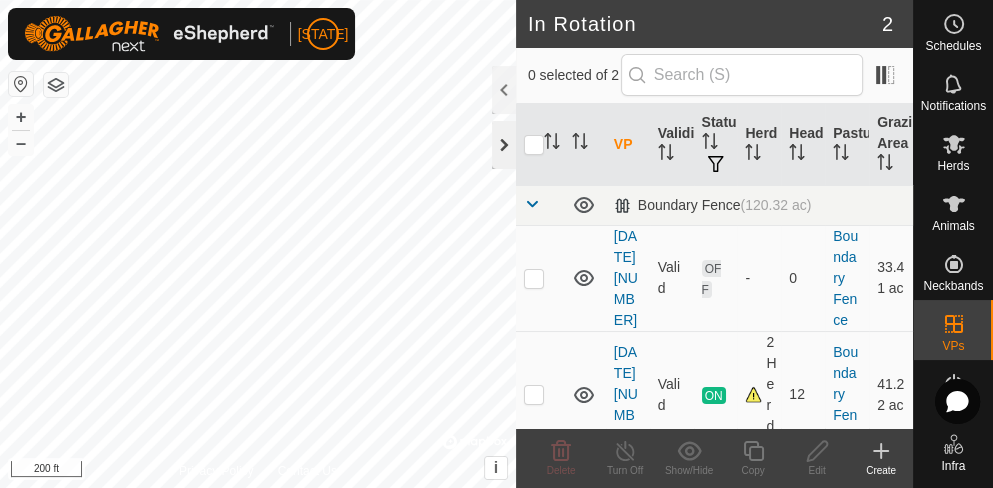 click 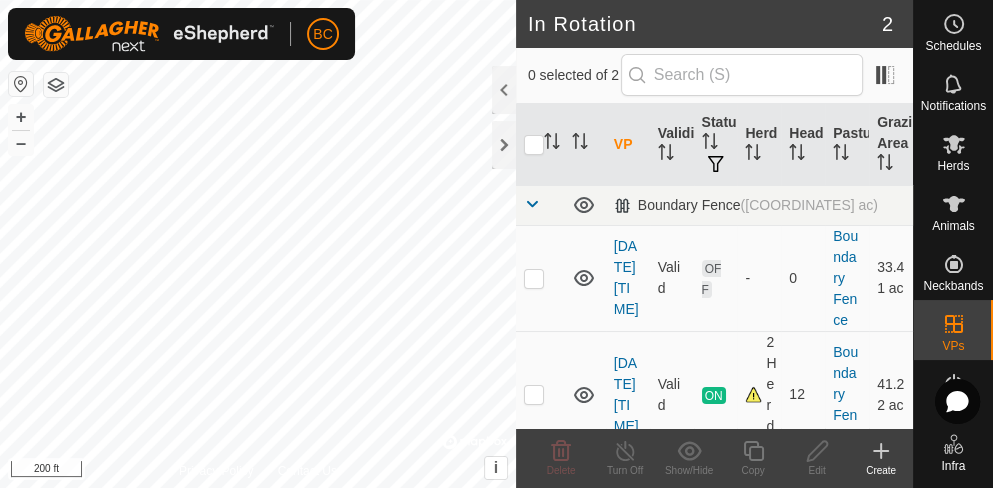 scroll, scrollTop: 0, scrollLeft: 0, axis: both 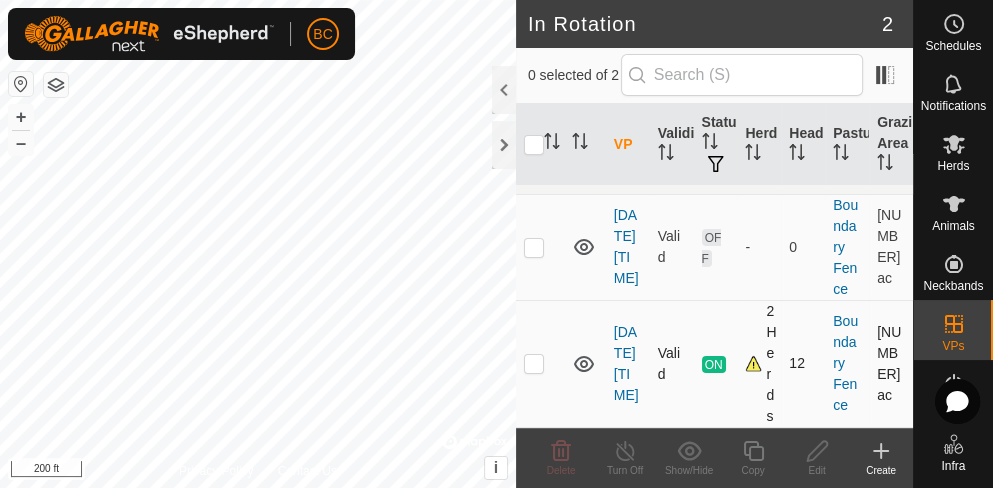 click on "2 Herds" at bounding box center (759, 364) 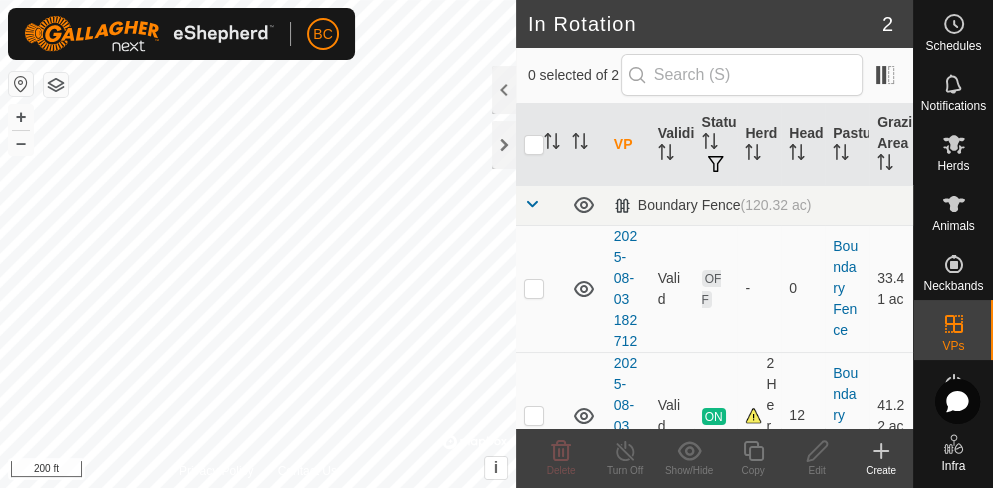 scroll, scrollTop: 0, scrollLeft: 0, axis: both 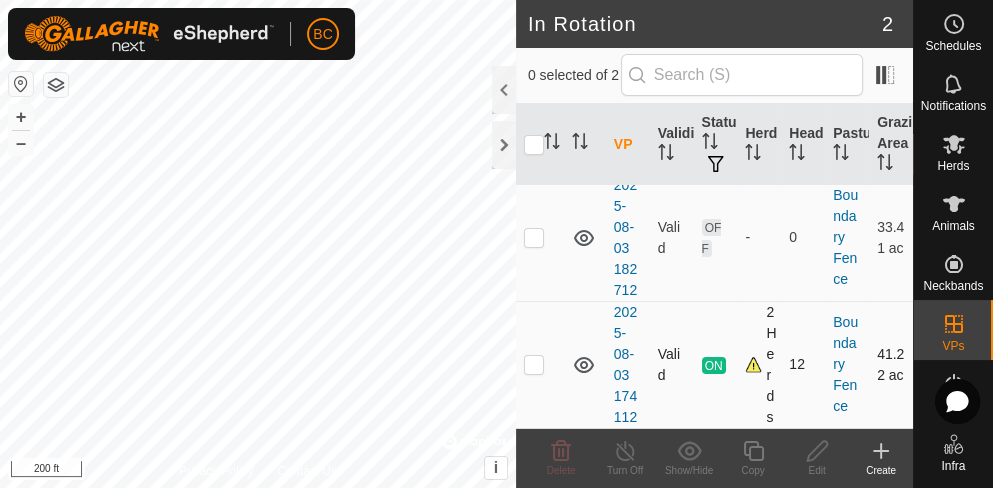 click on "2 Herds" at bounding box center (759, 365) 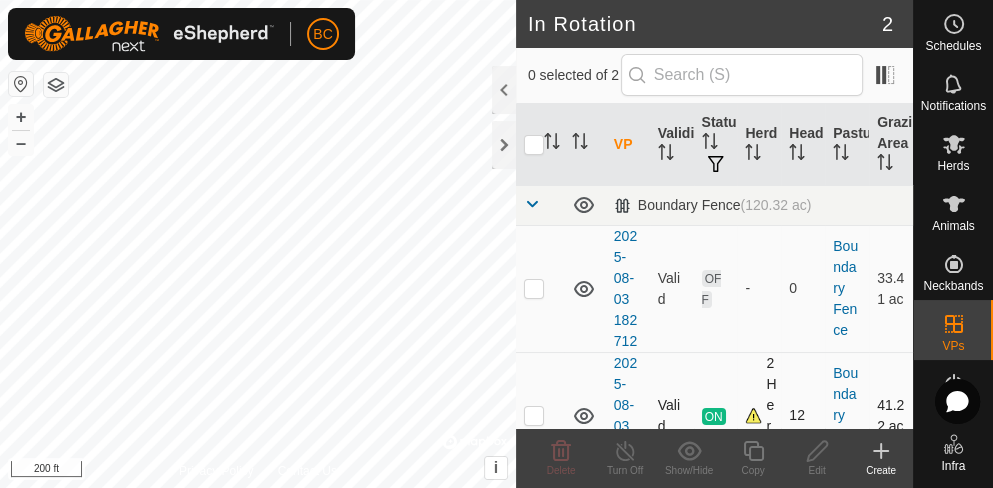 scroll, scrollTop: 51, scrollLeft: 0, axis: vertical 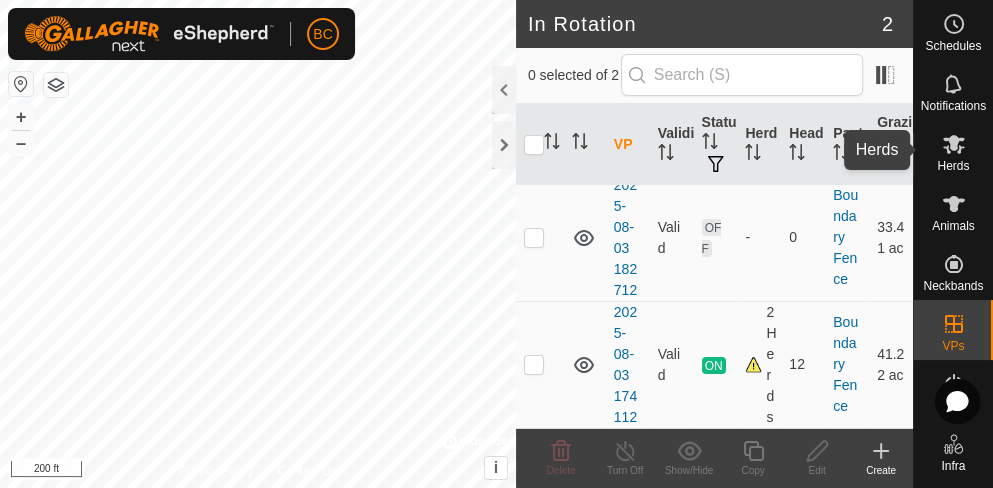 click 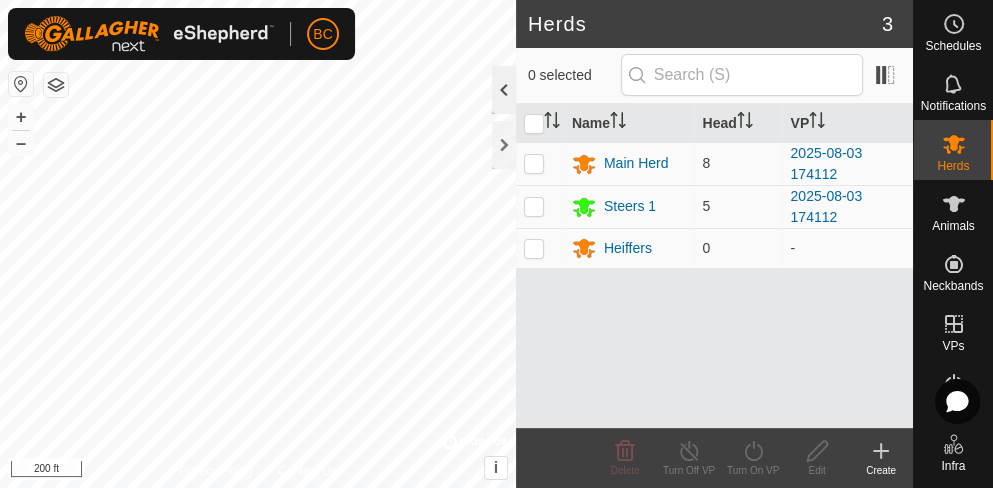 click 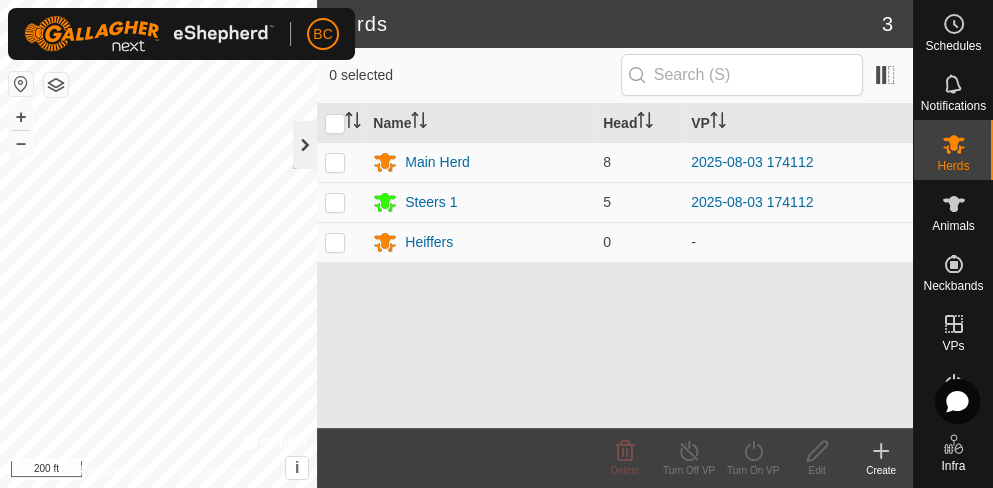 click 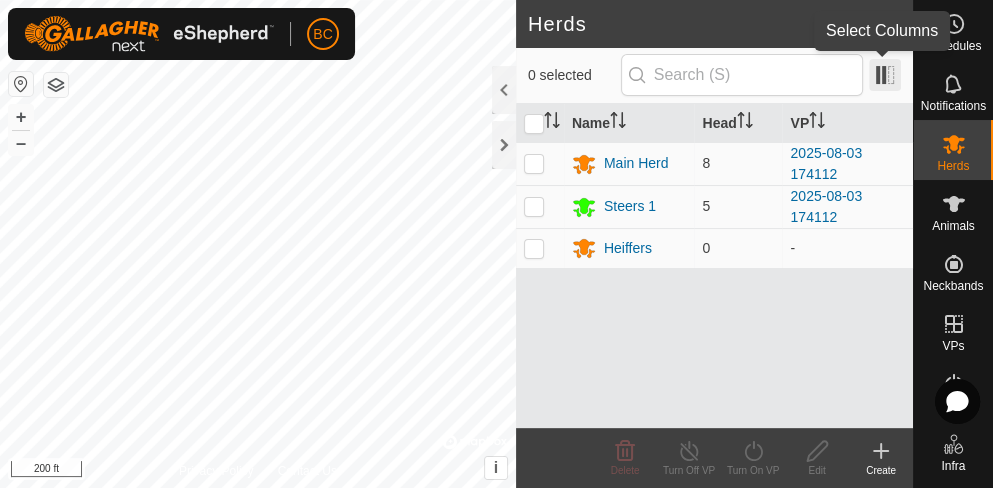 click at bounding box center (885, 75) 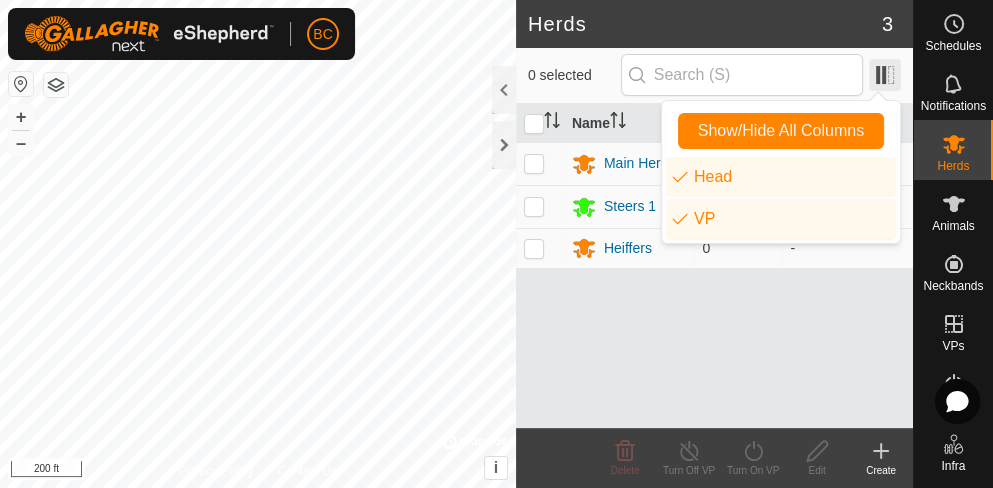 click at bounding box center (885, 75) 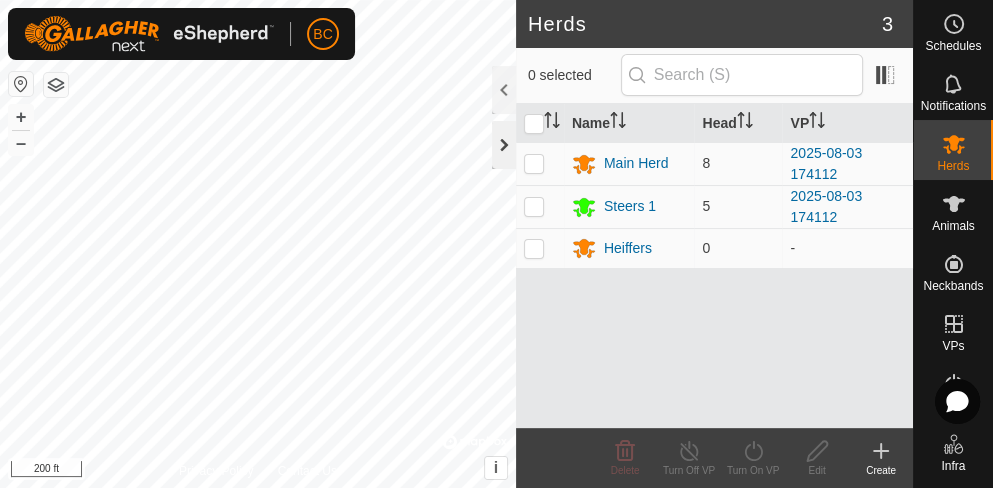 click 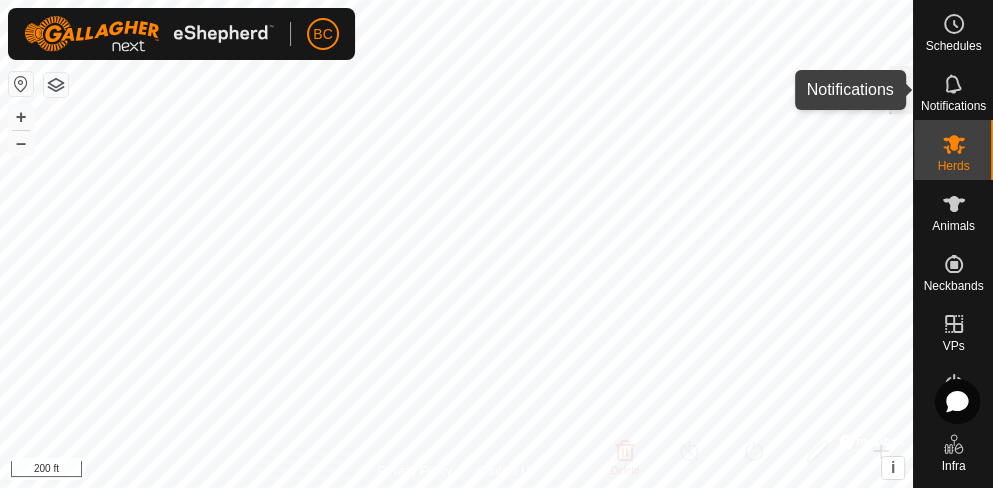 click 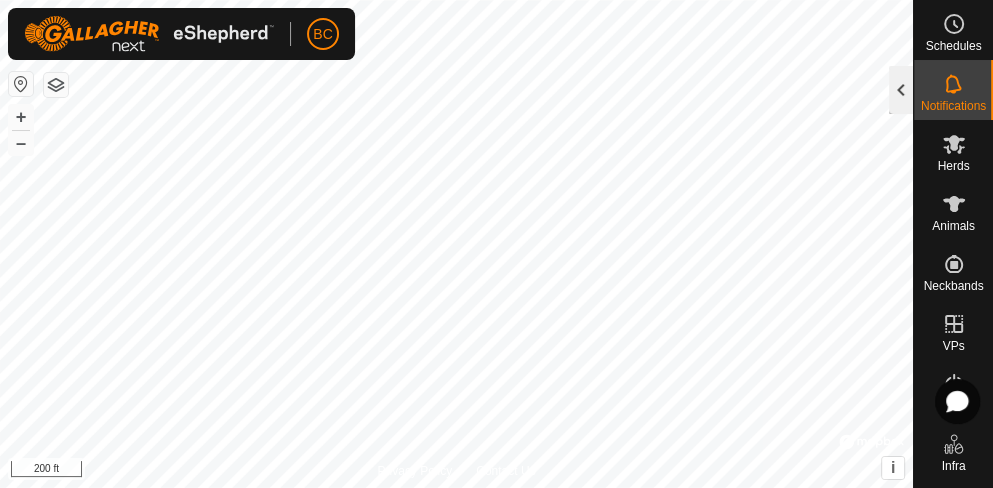 click 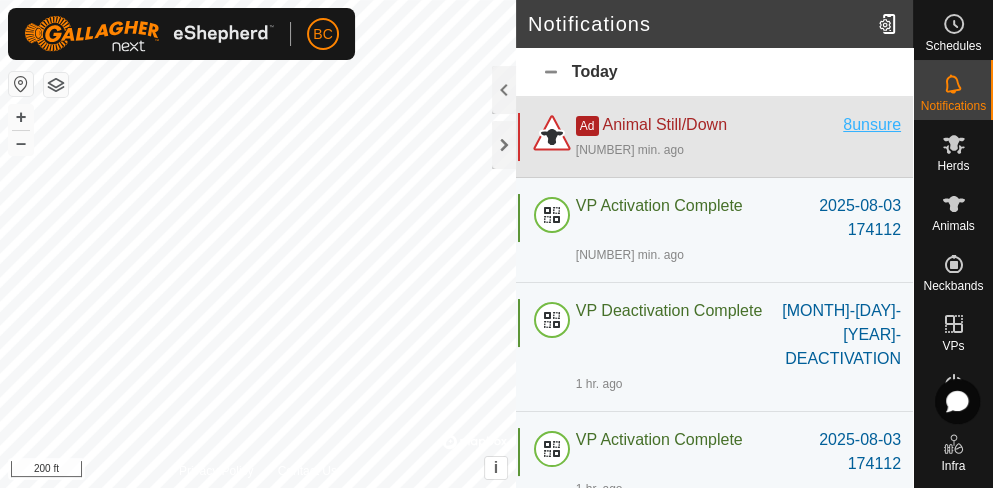 click on "8unsure" 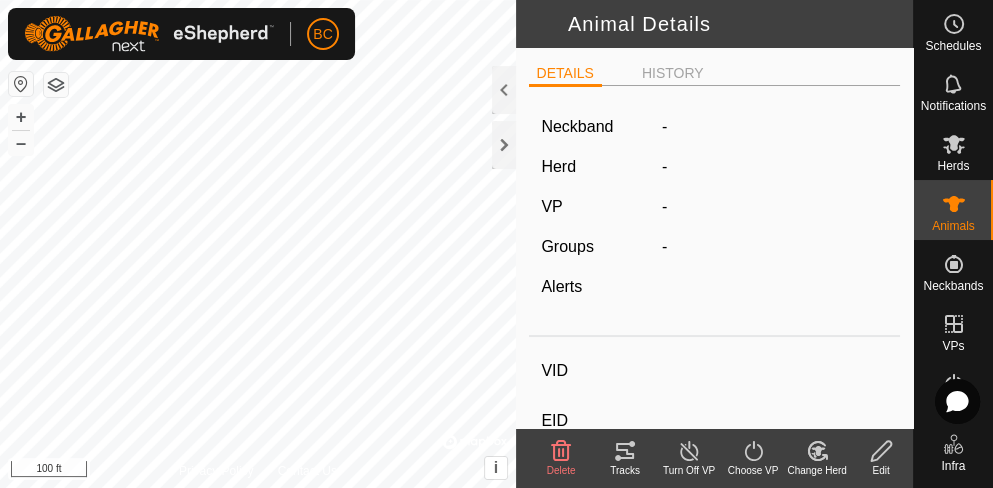 type on "8unsure" 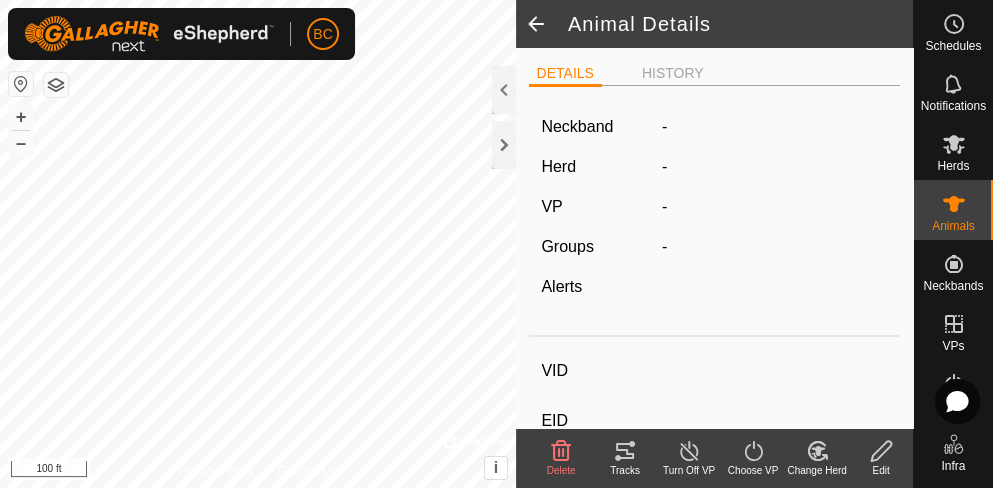 type on "-" 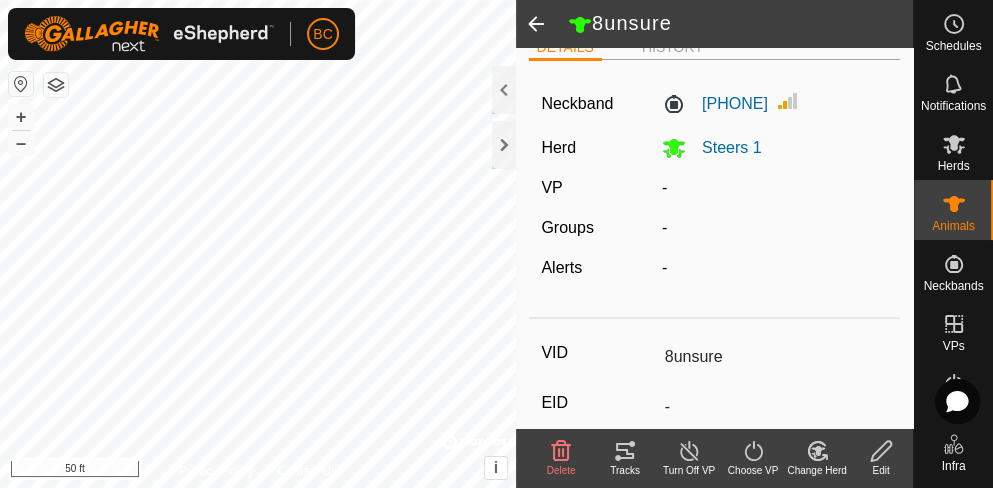 scroll, scrollTop: 0, scrollLeft: 0, axis: both 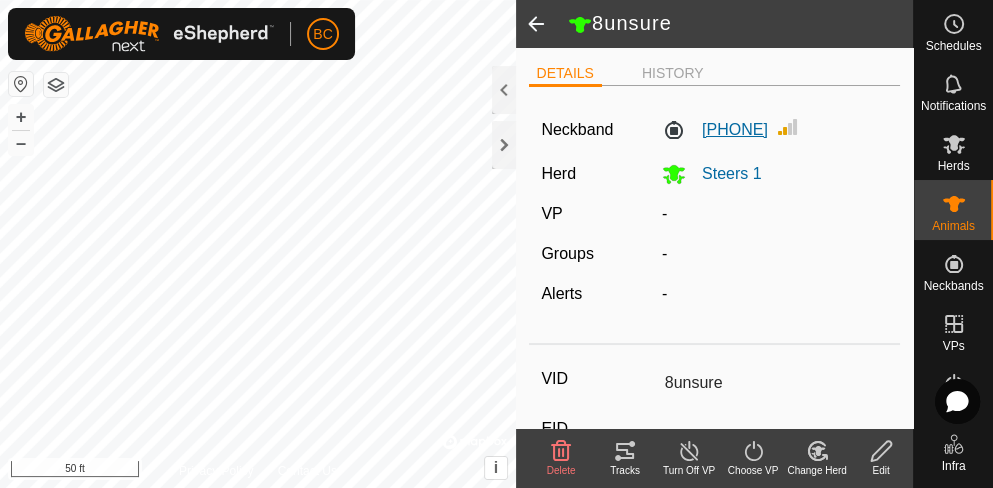 click on "3249963329" 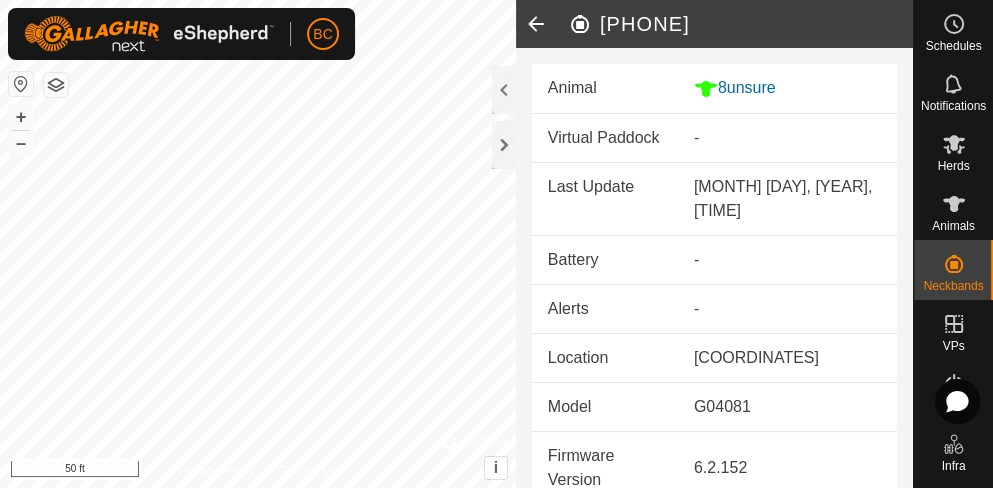 scroll, scrollTop: 38, scrollLeft: 0, axis: vertical 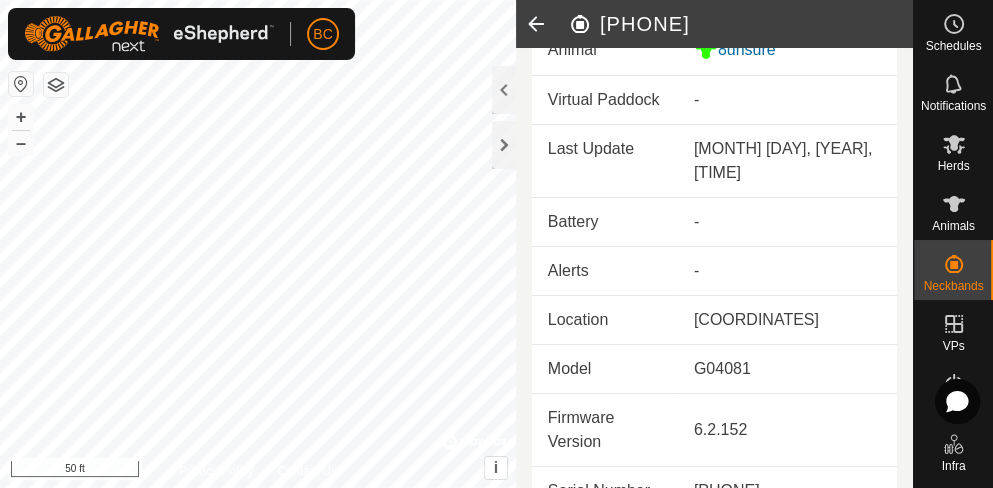 click 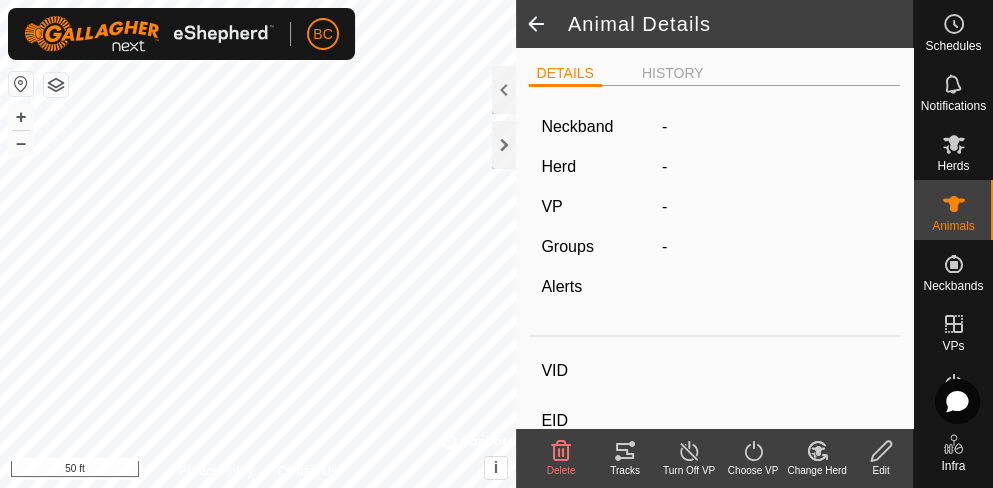 type on "8unsure" 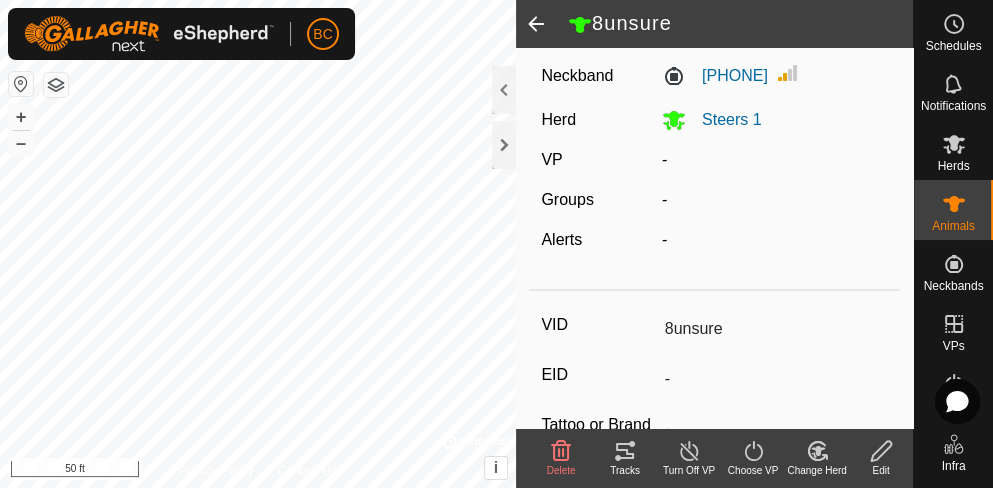 scroll, scrollTop: 0, scrollLeft: 0, axis: both 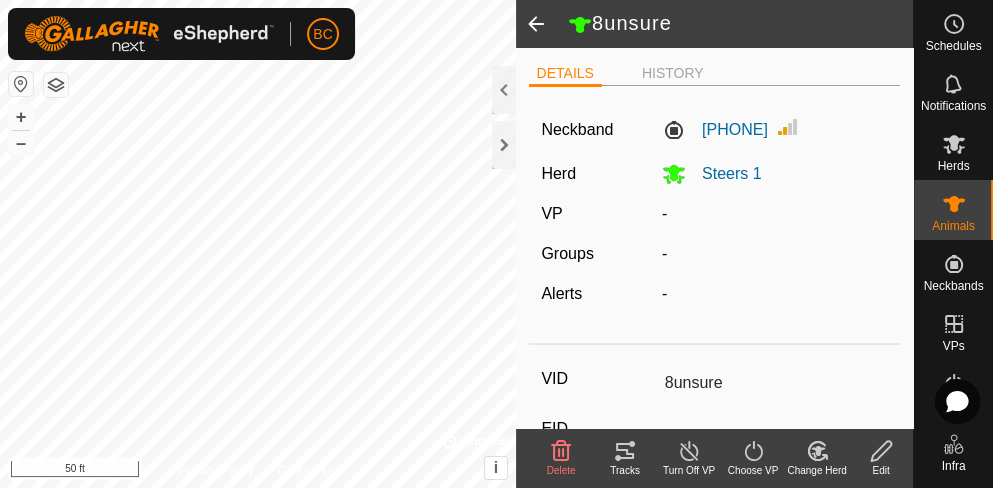 click 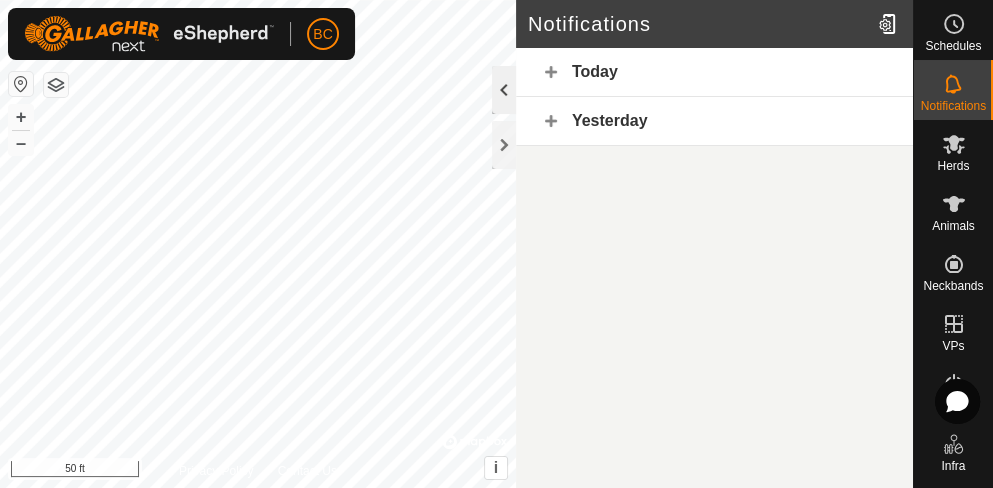 click 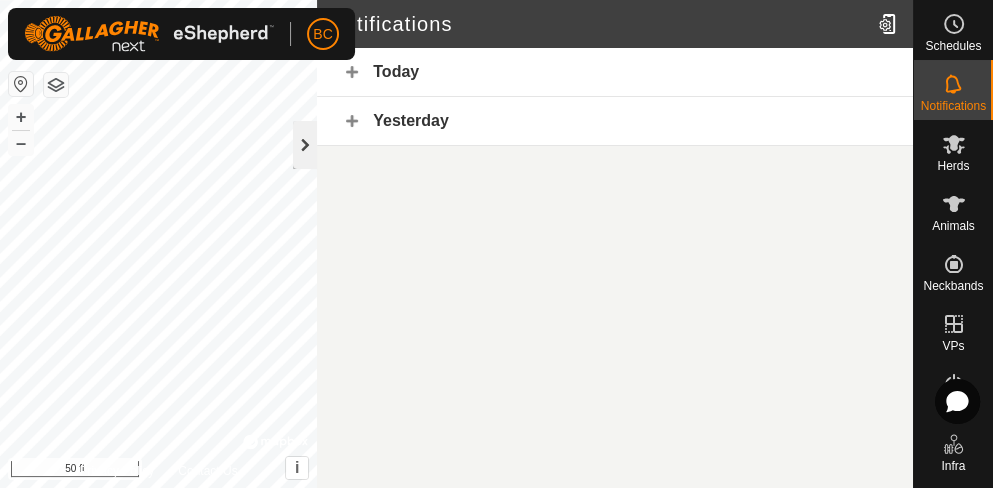 click 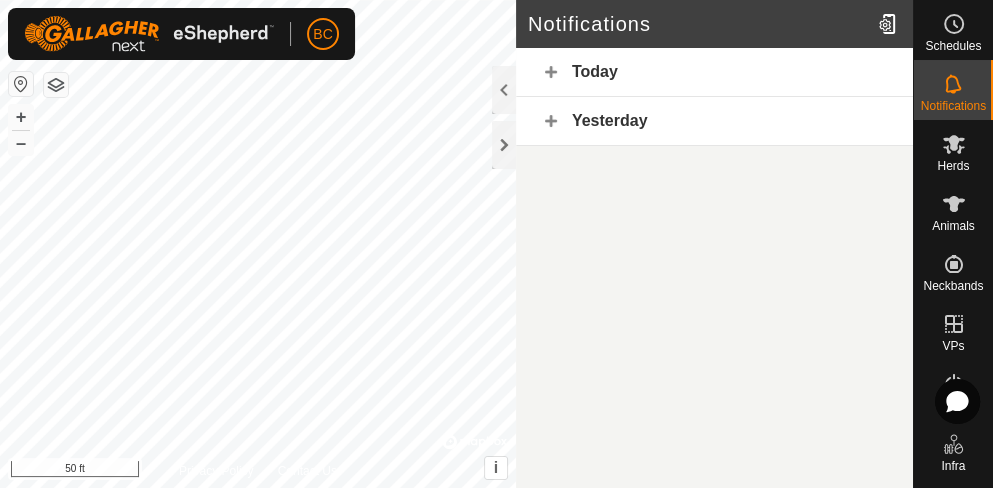 click on "Today" 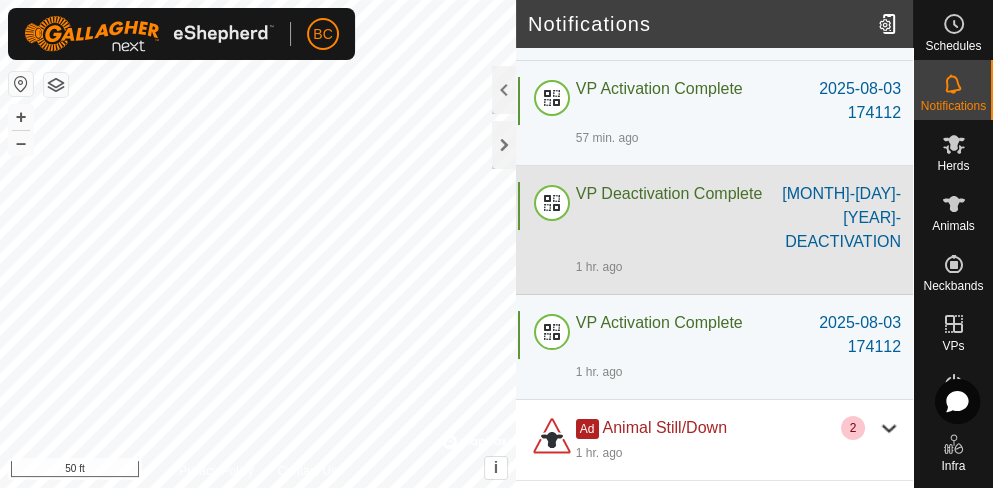 scroll, scrollTop: 132, scrollLeft: 0, axis: vertical 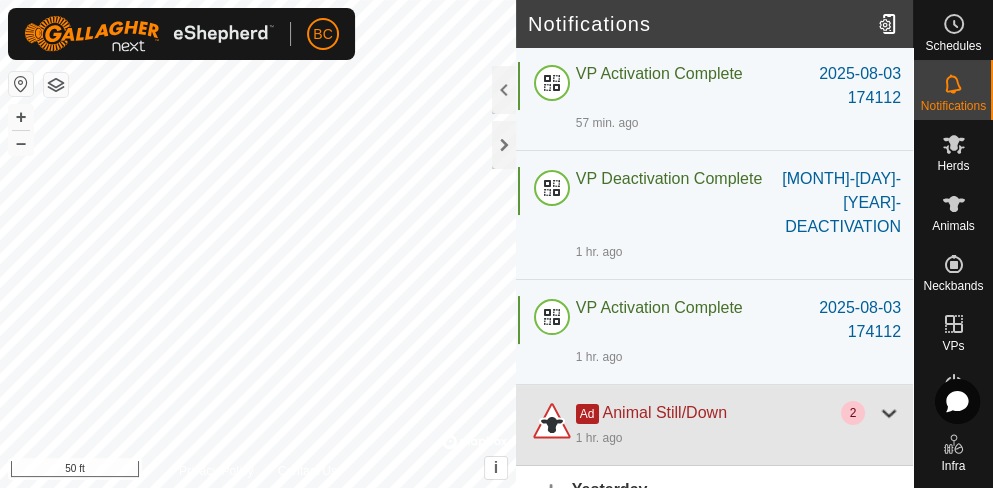 click 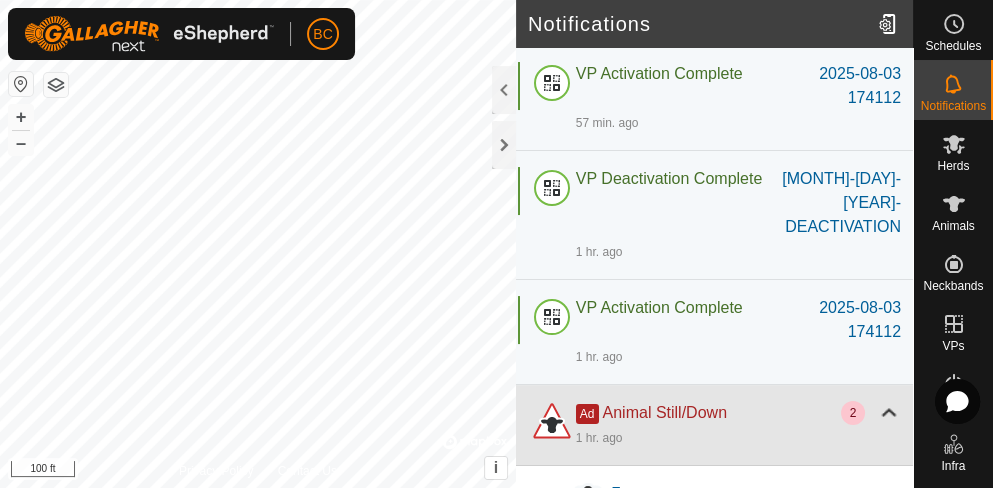 click on "Ad" 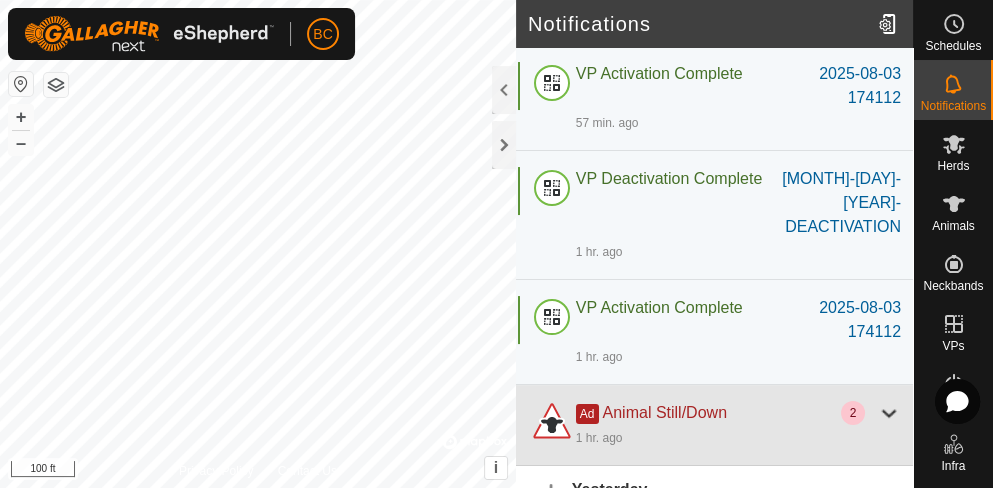 click on "Ad" 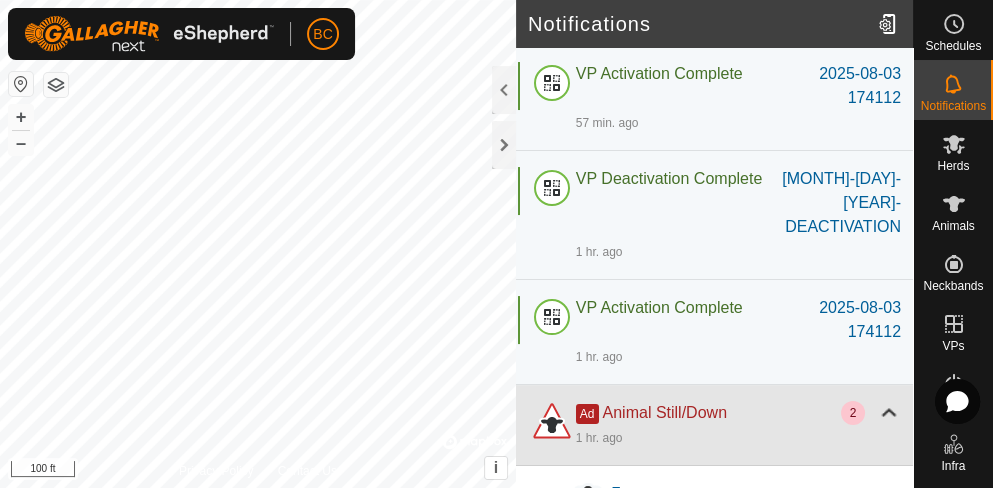 click 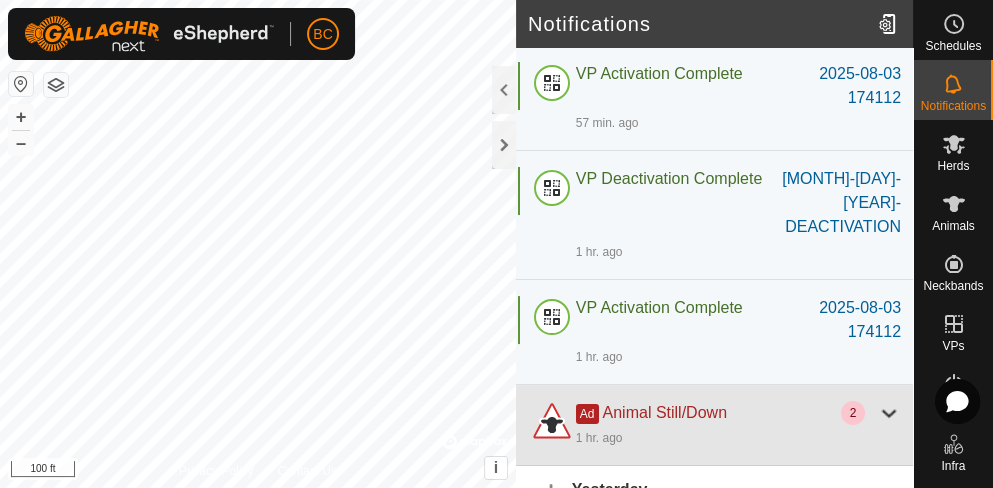 click 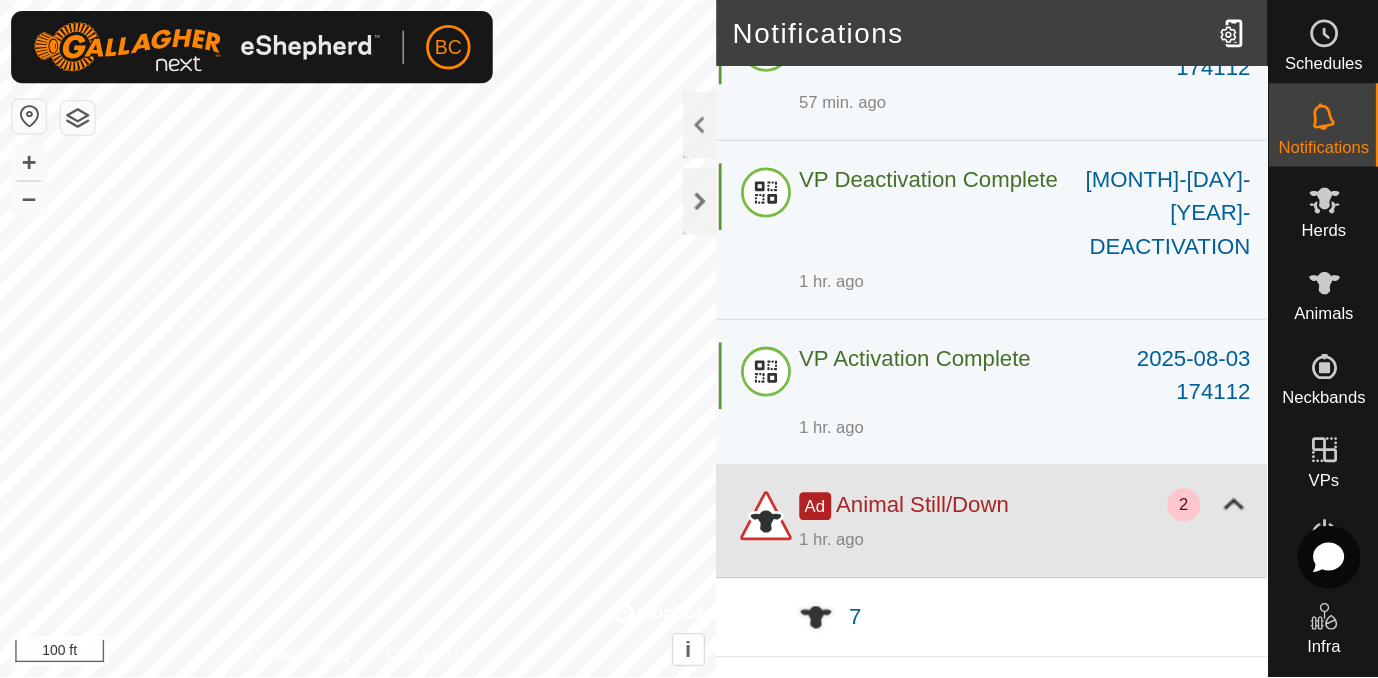 scroll, scrollTop: 245, scrollLeft: 0, axis: vertical 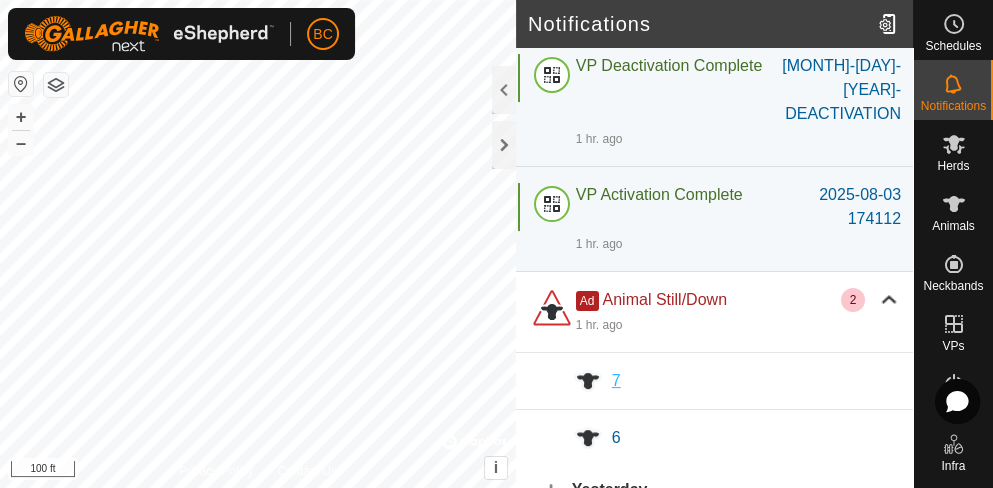 click on "7" 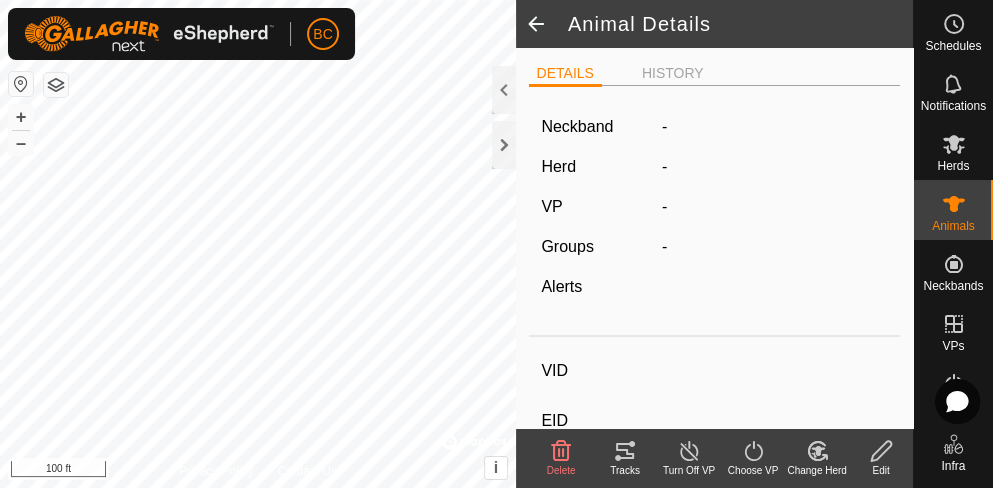 type on "7" 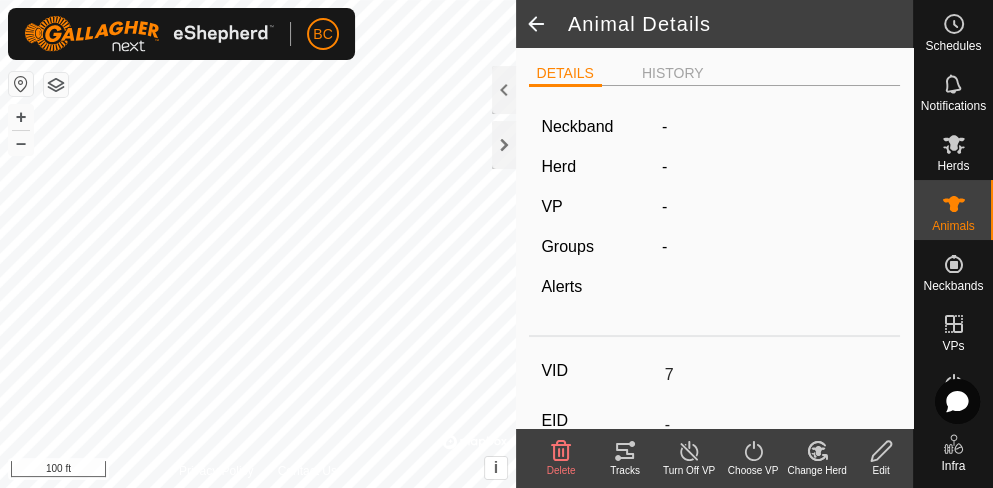type on "-" 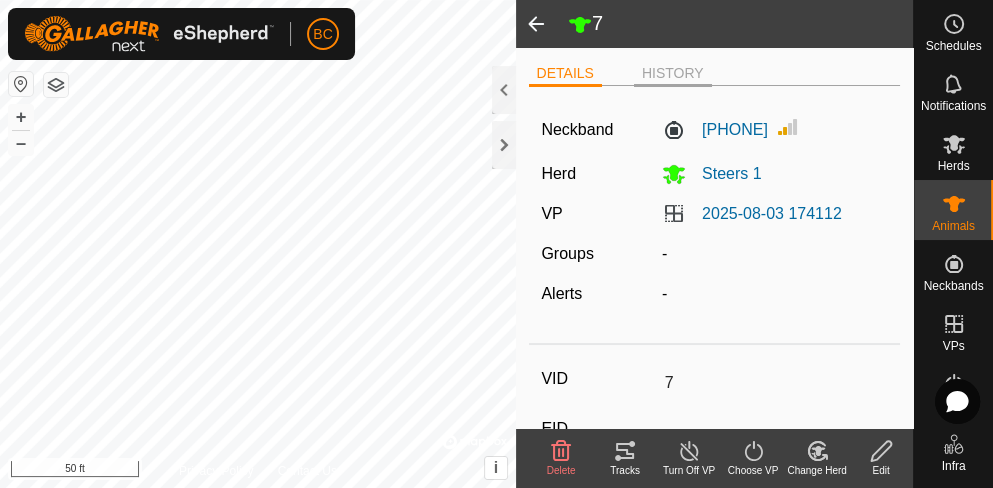 click on "HISTORY" 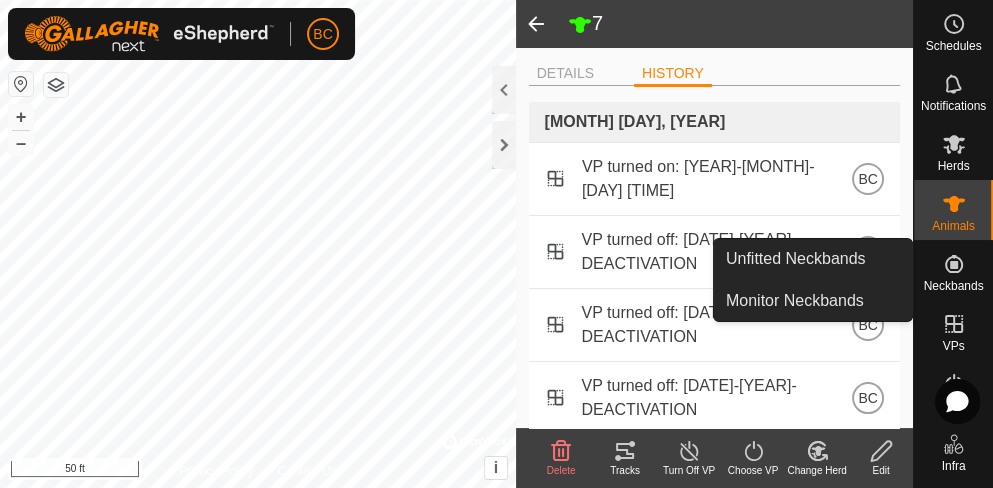 click 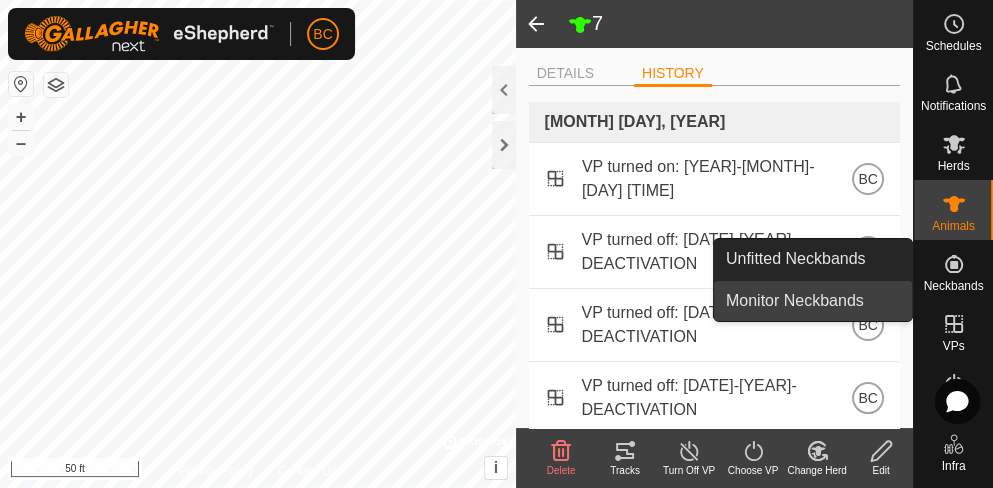 click on "Monitor Neckbands" at bounding box center (813, 301) 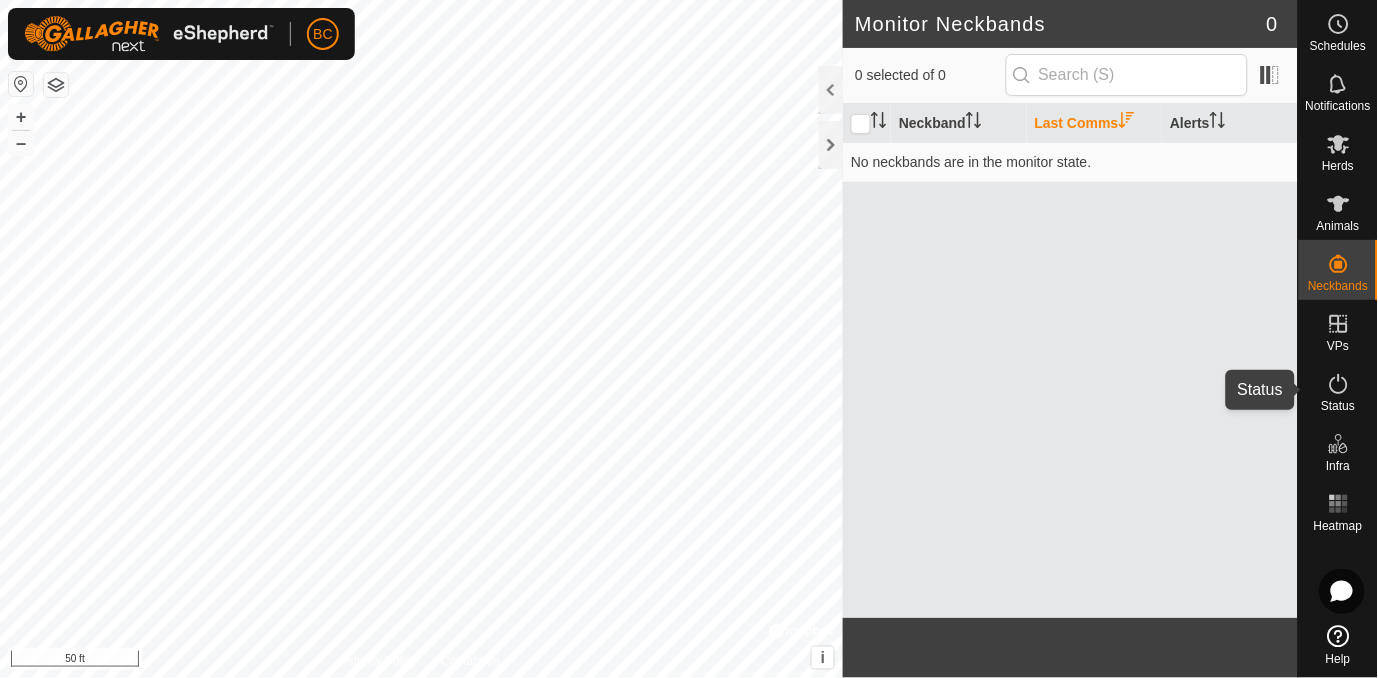 click 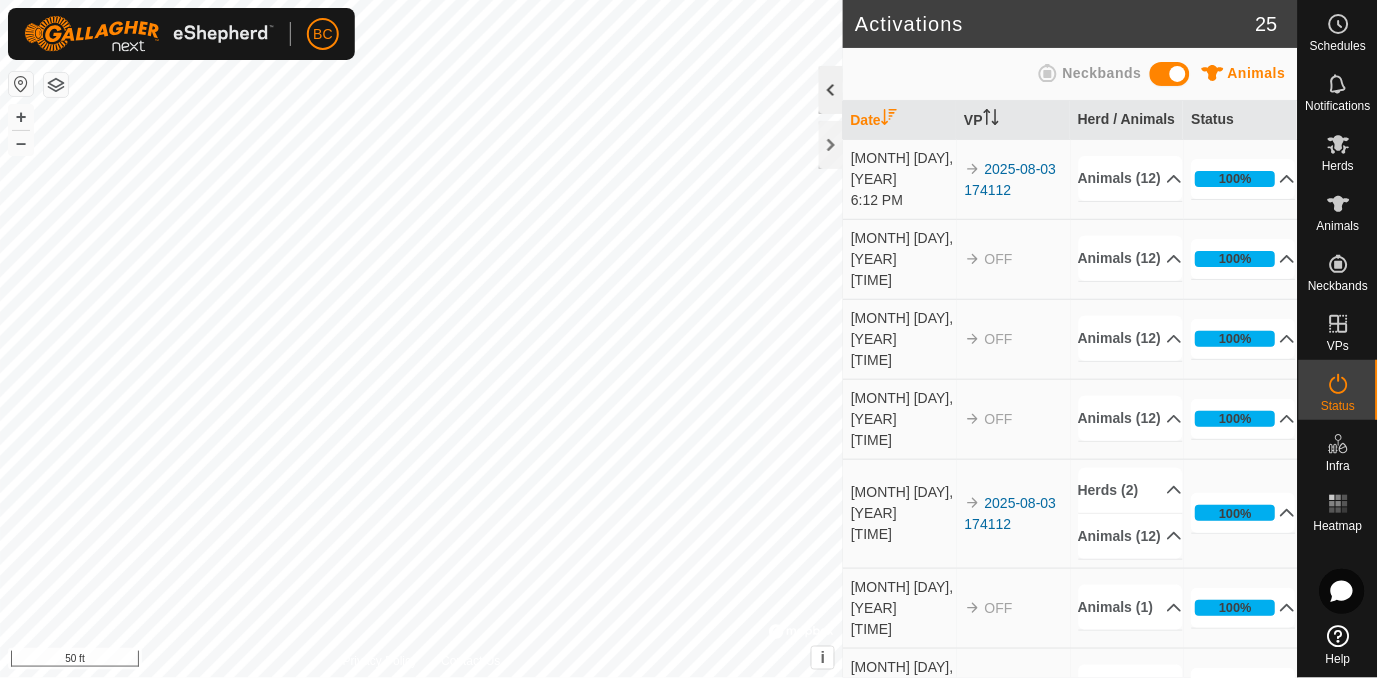 click 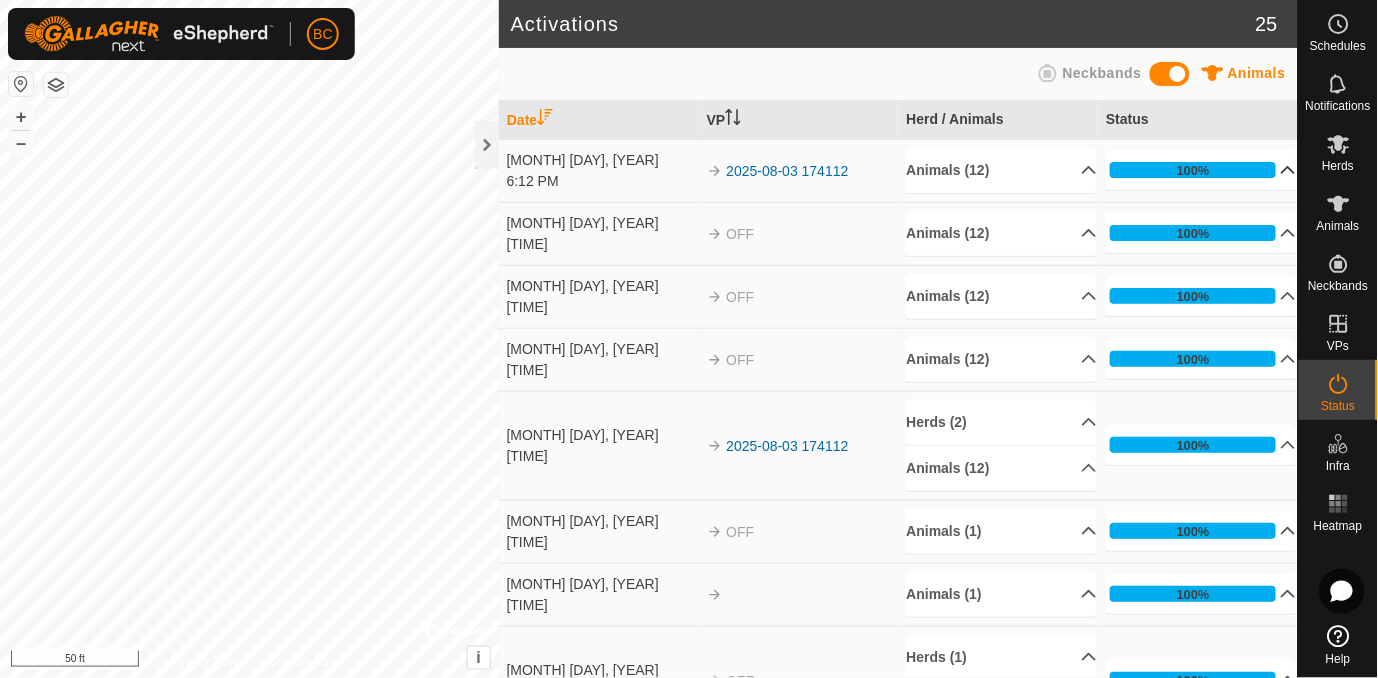 click 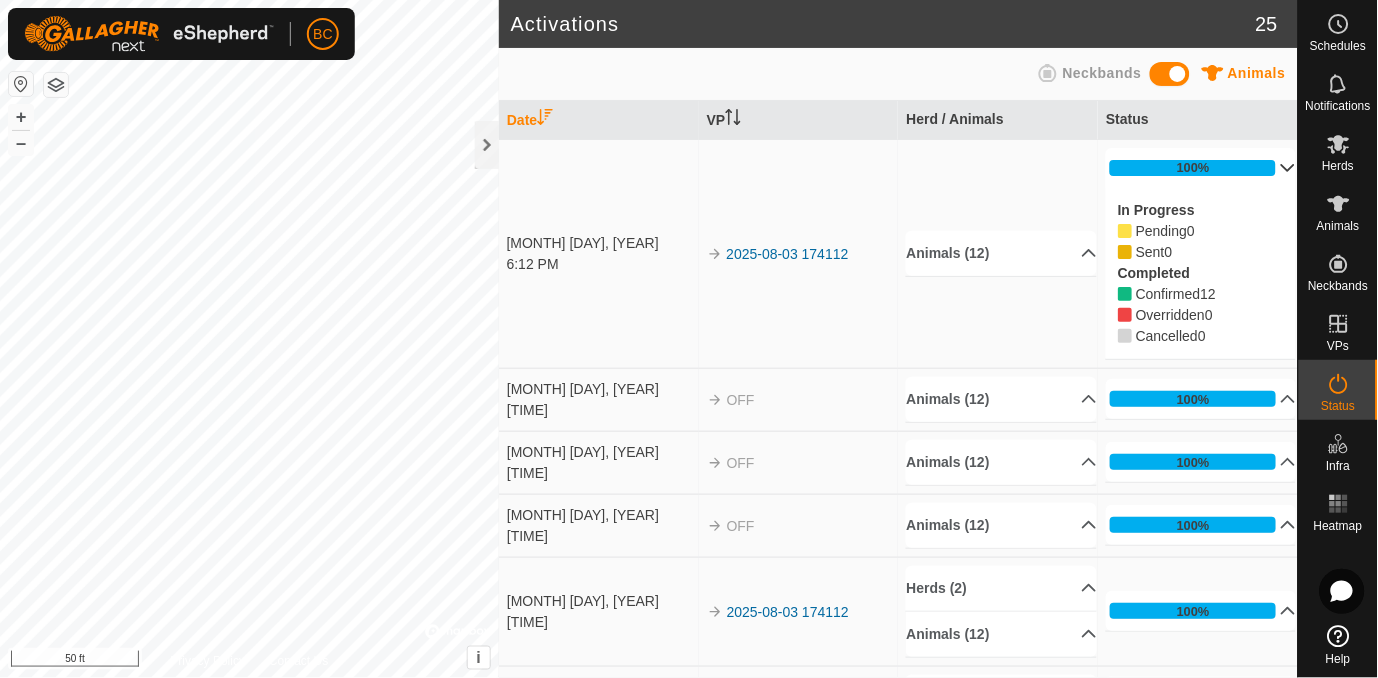 click on "100%" at bounding box center (1201, 168) 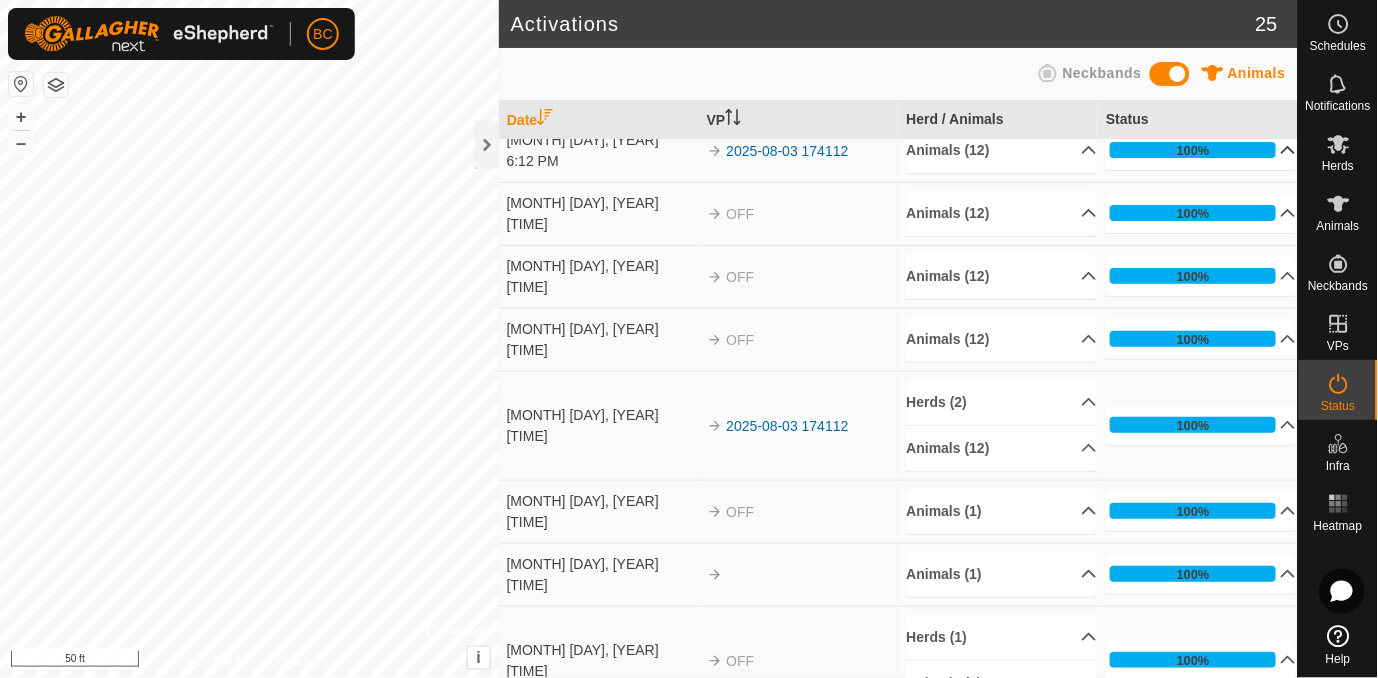 scroll, scrollTop: 0, scrollLeft: 0, axis: both 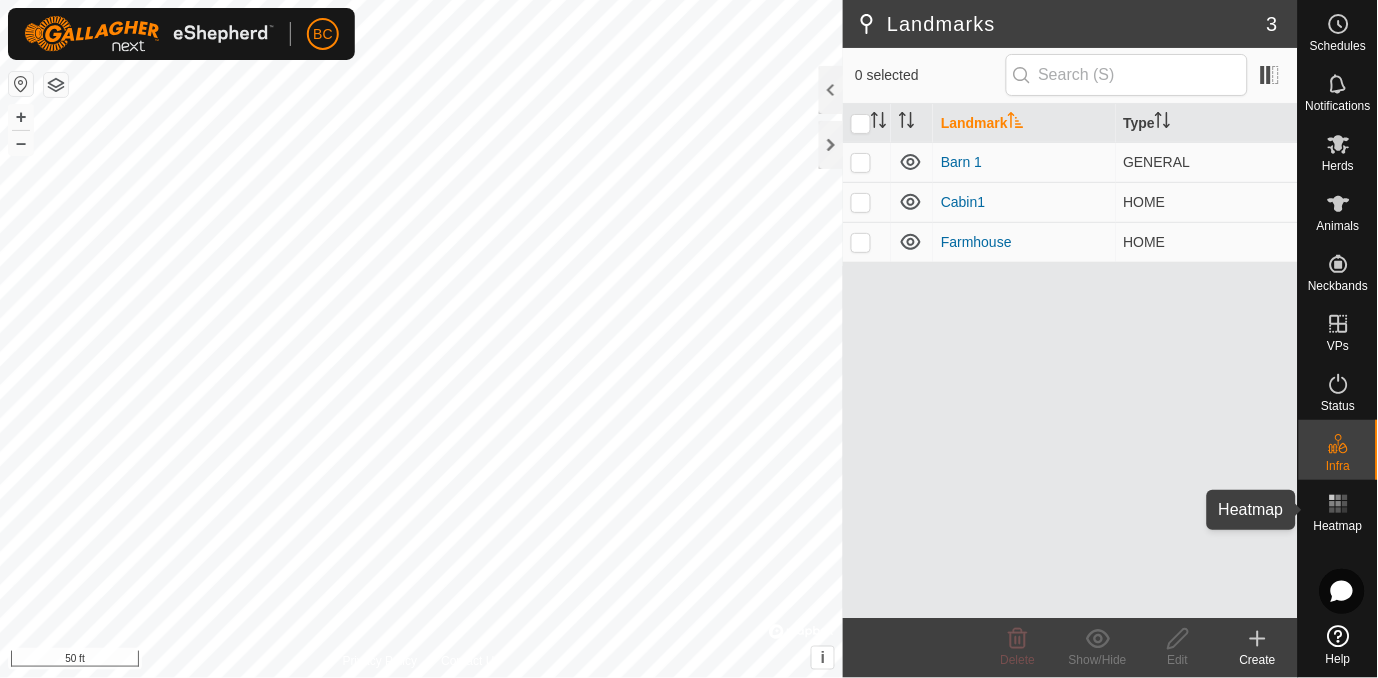 click 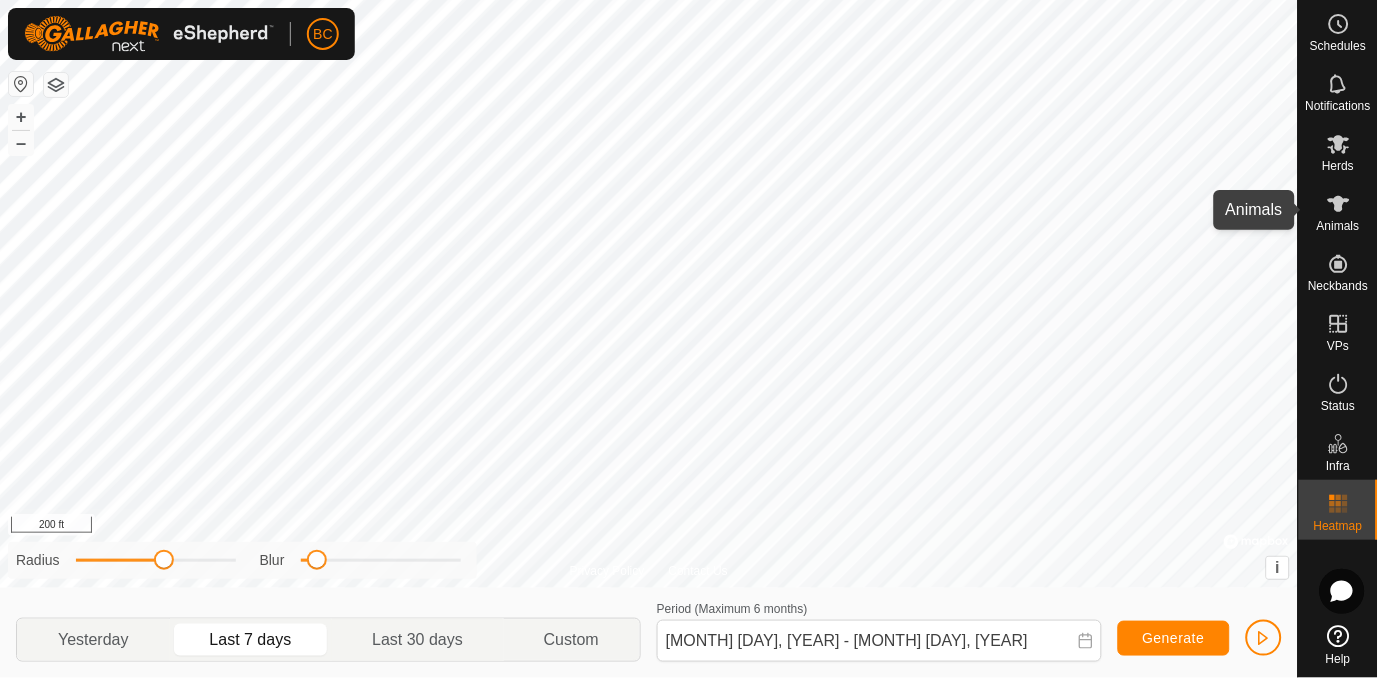 click 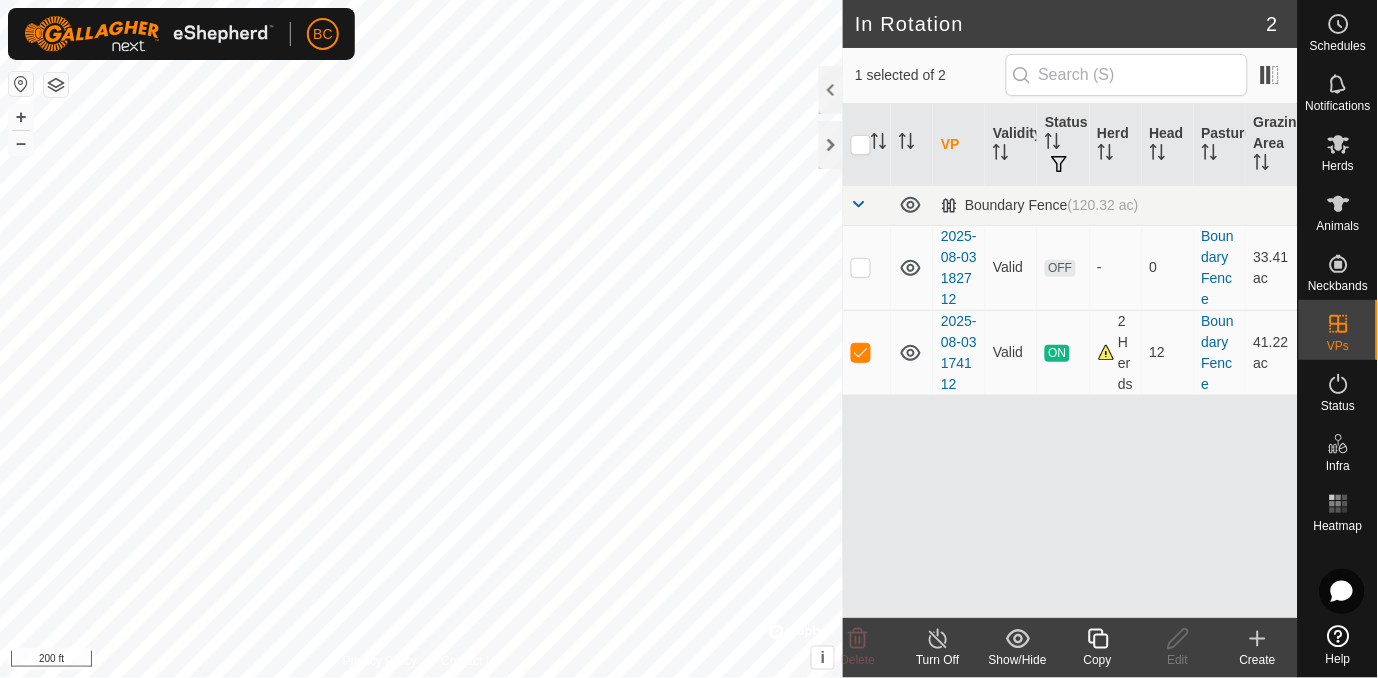 click 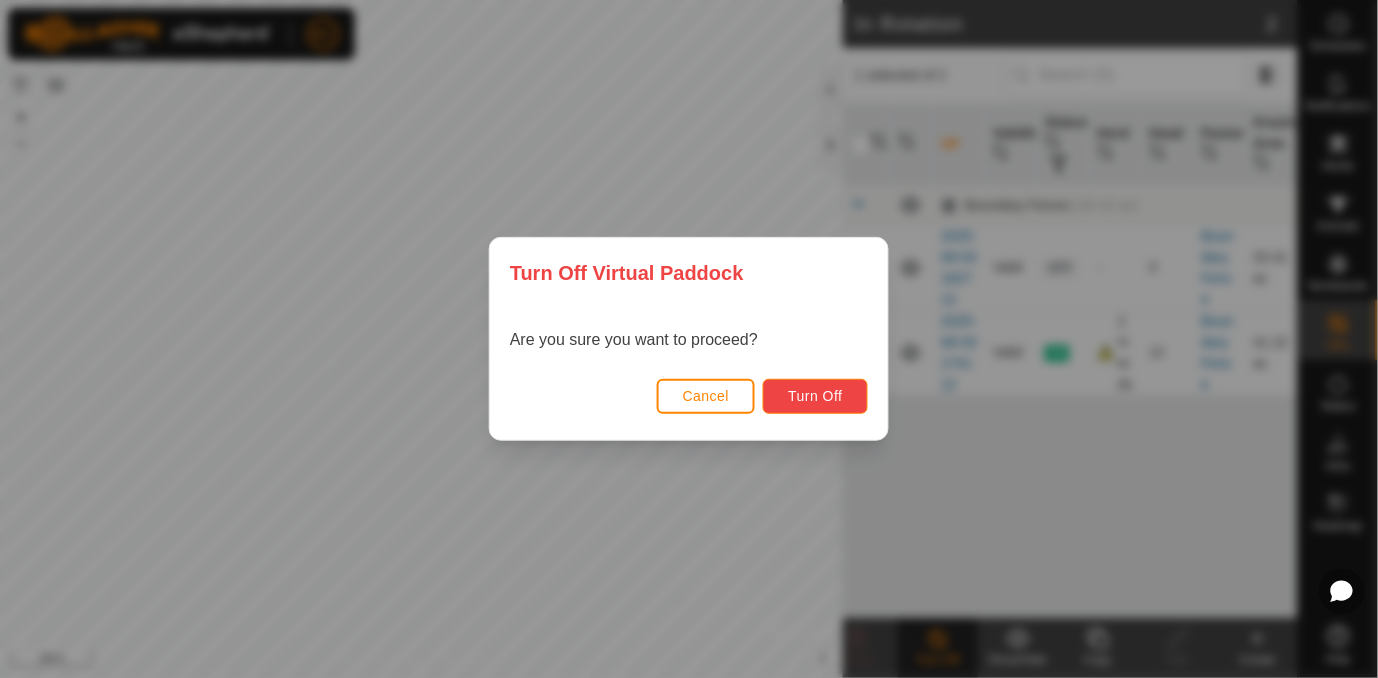 click on "Turn Off" at bounding box center [815, 396] 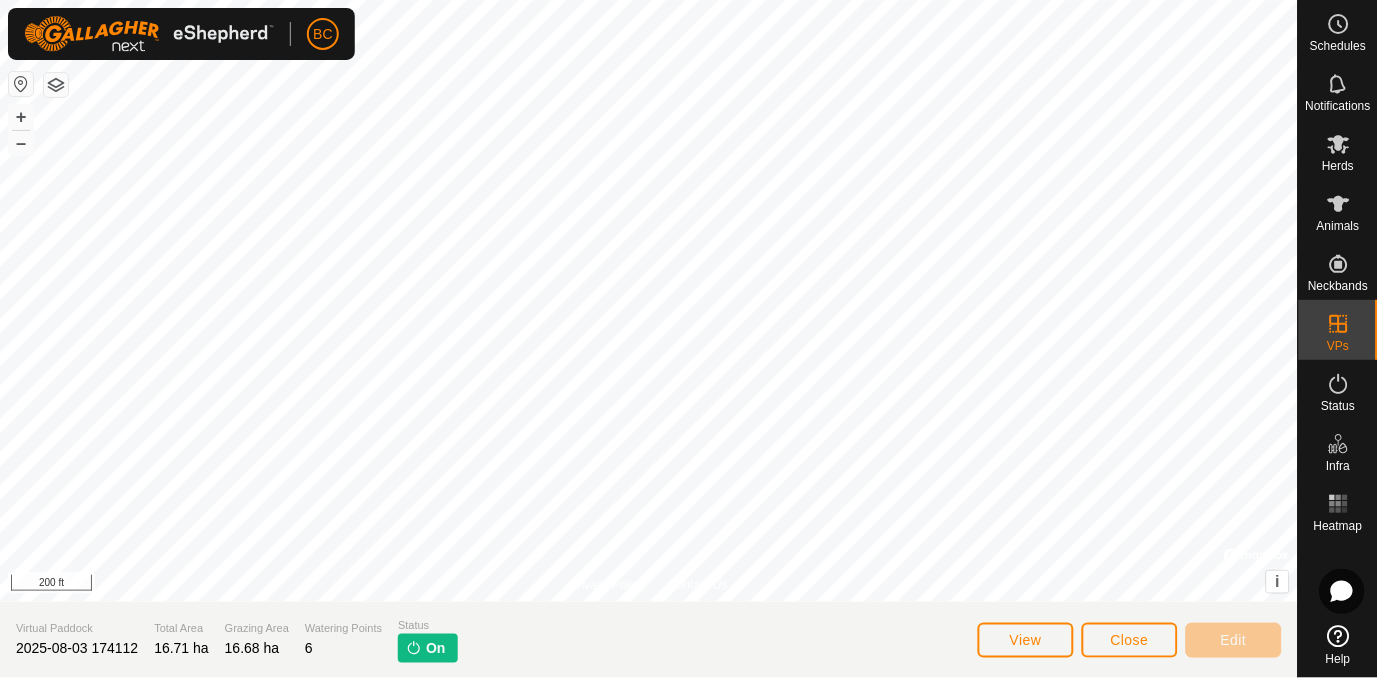 scroll, scrollTop: 0, scrollLeft: 0, axis: both 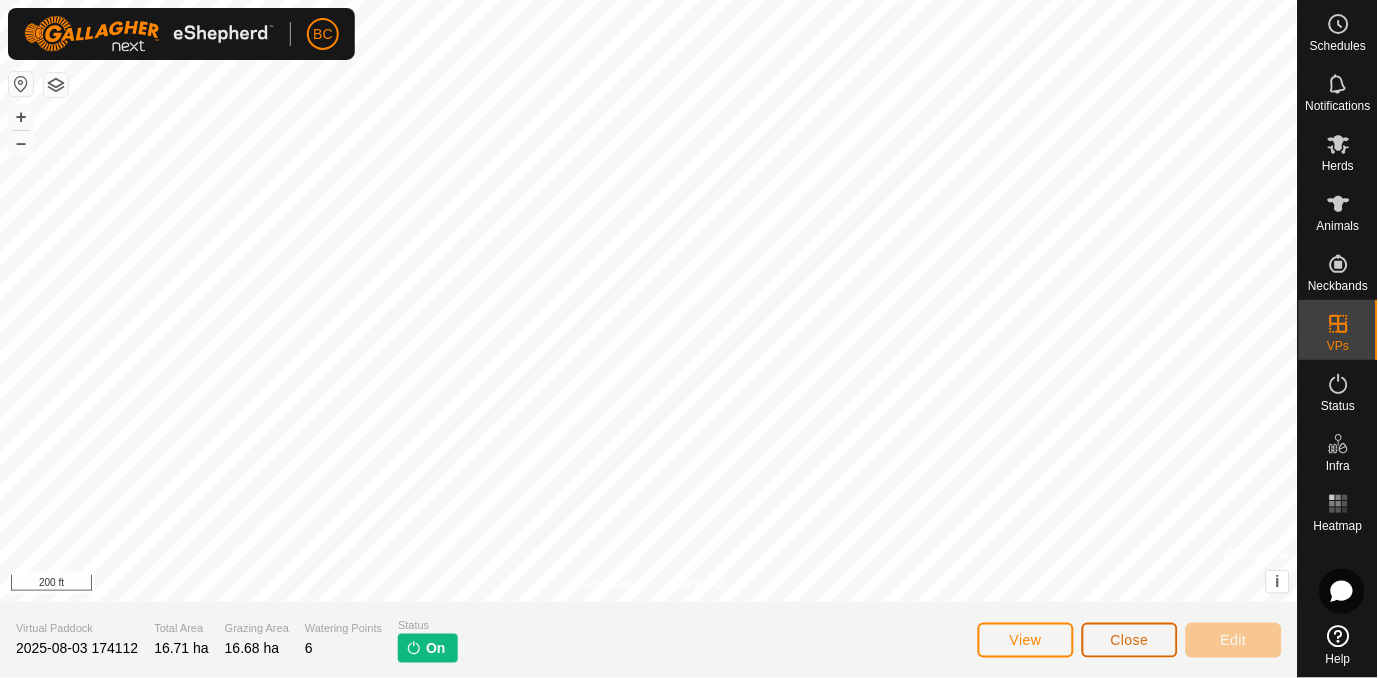click on "Close" 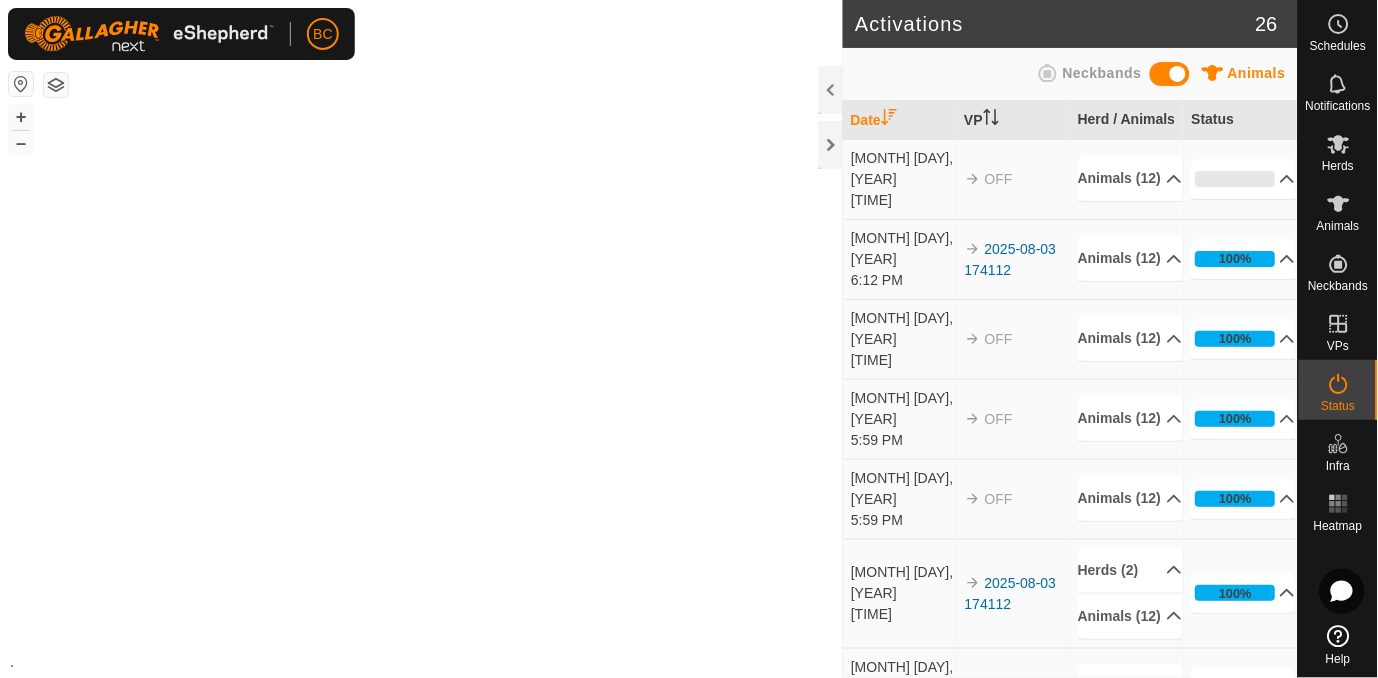 click on "Animals (12)" at bounding box center [1131, 616] 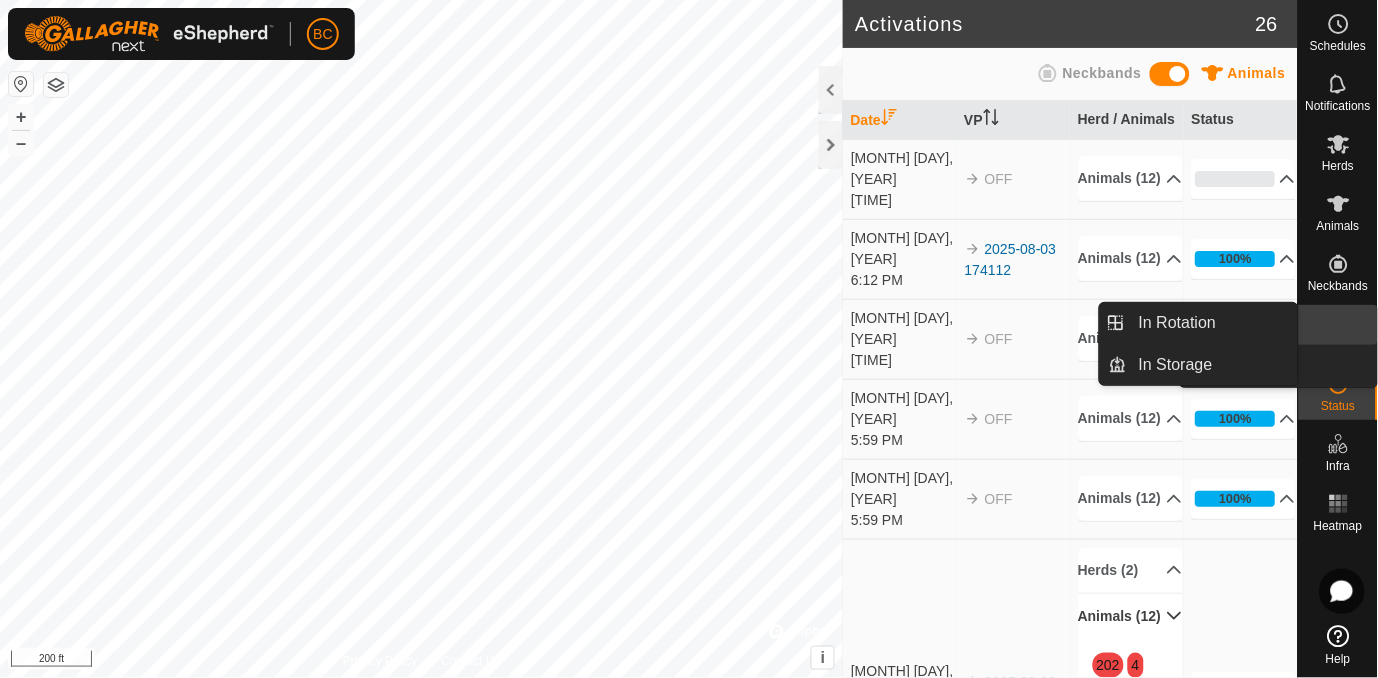 click at bounding box center [1339, 324] 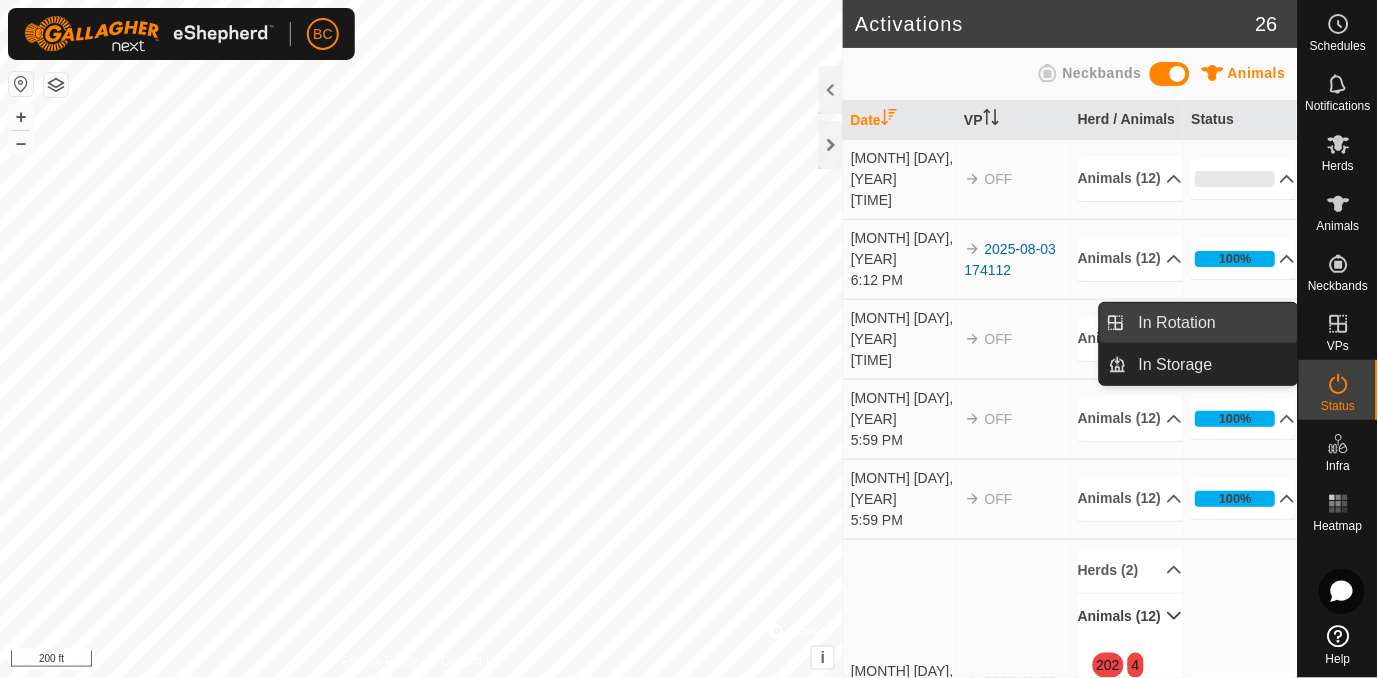 click on "In Rotation" at bounding box center [1177, 323] 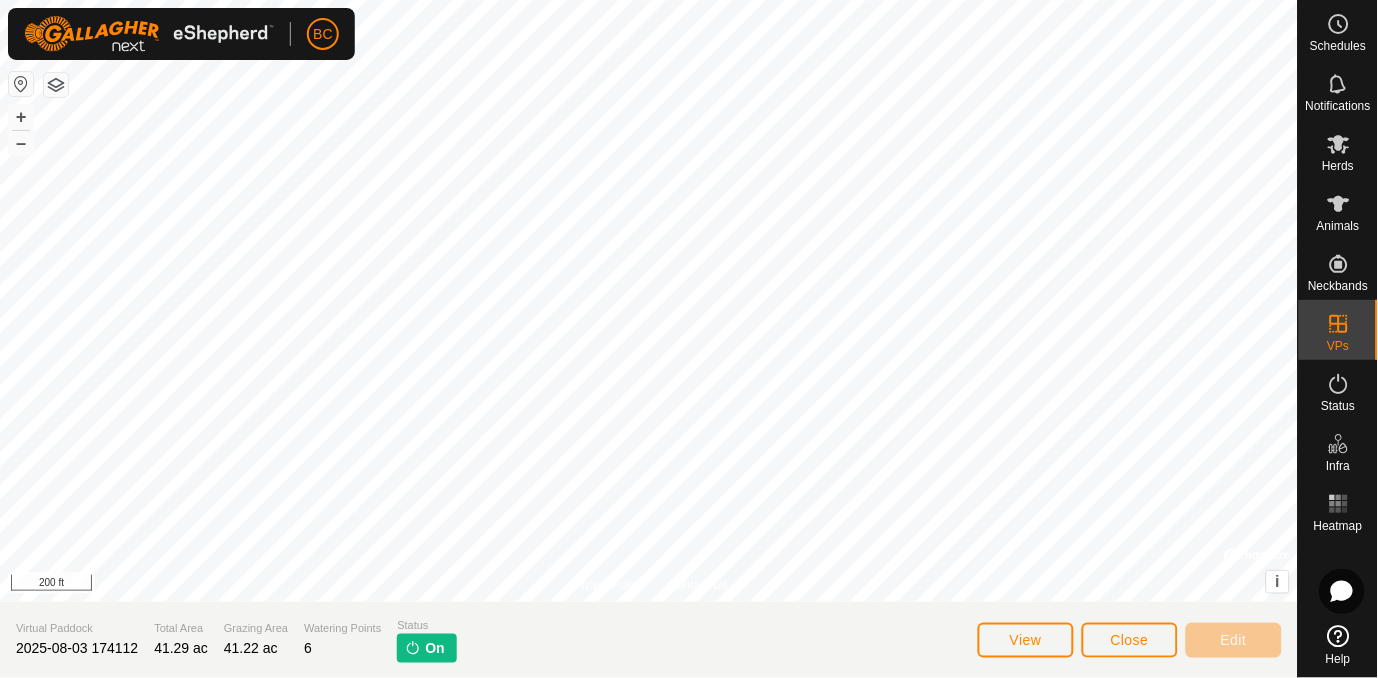 click 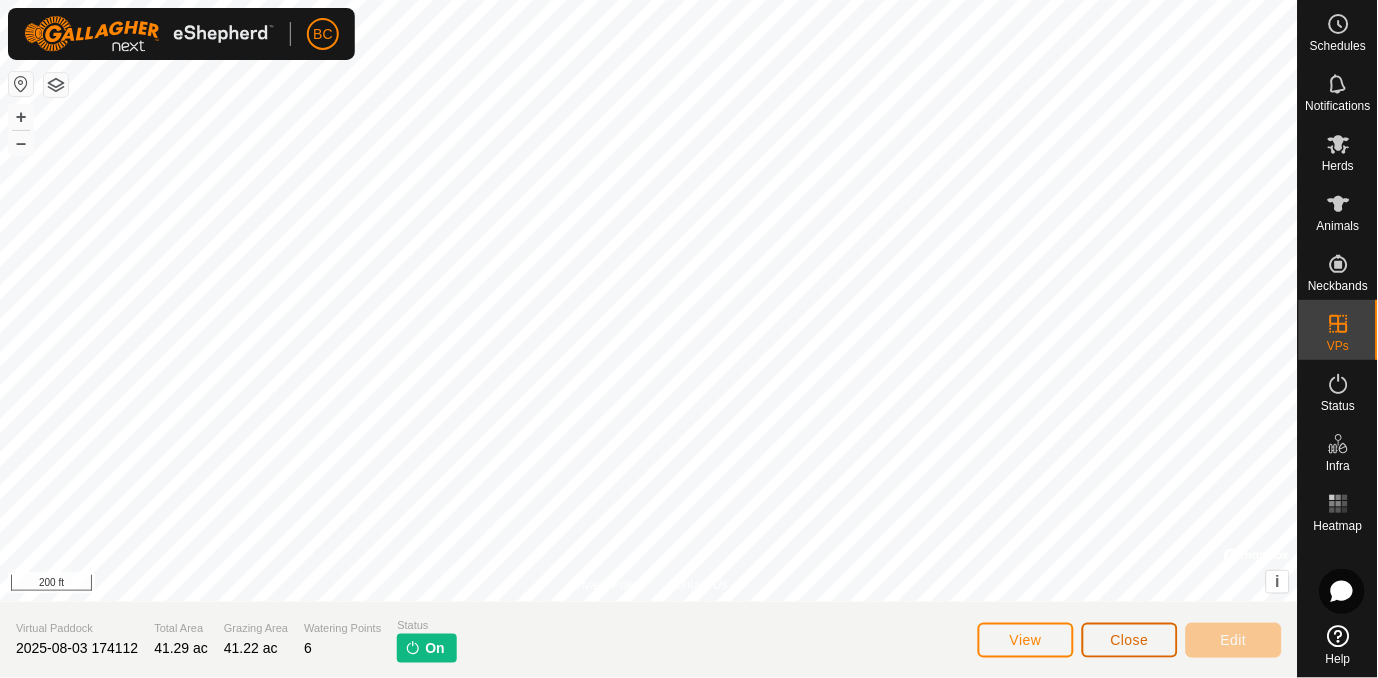 click on "Close" 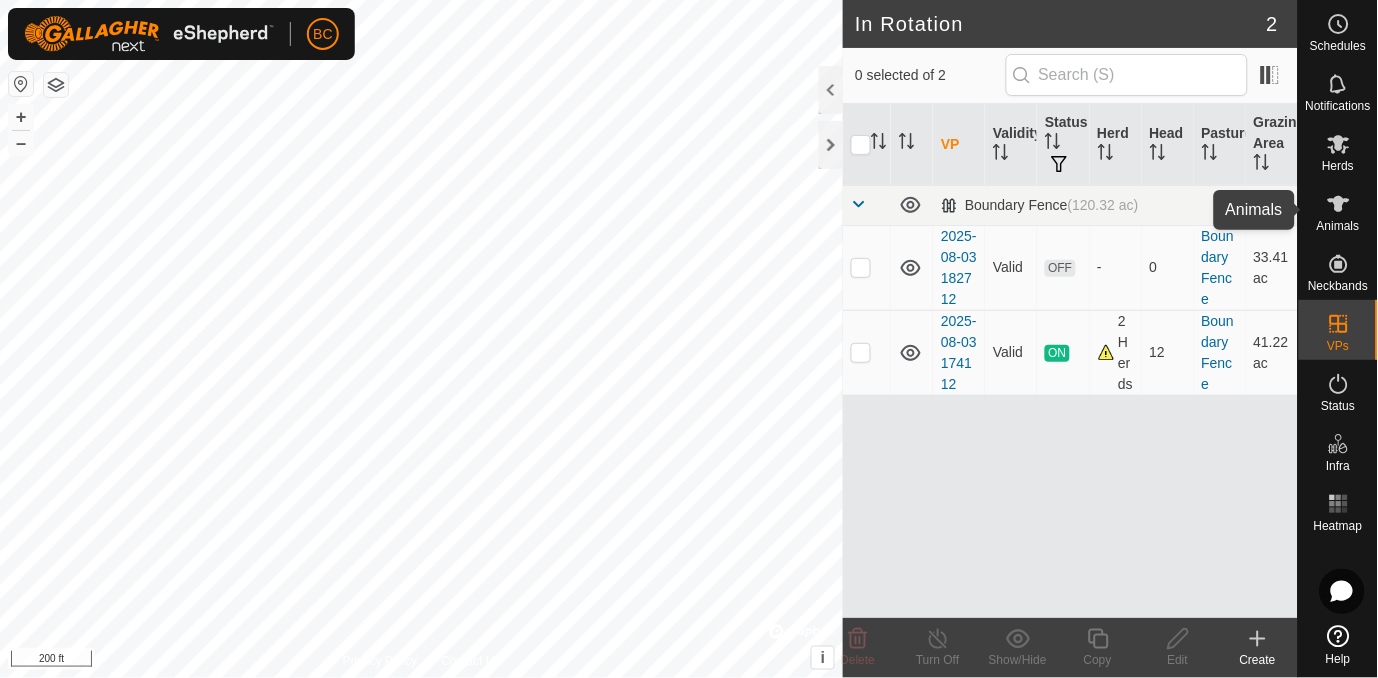 click 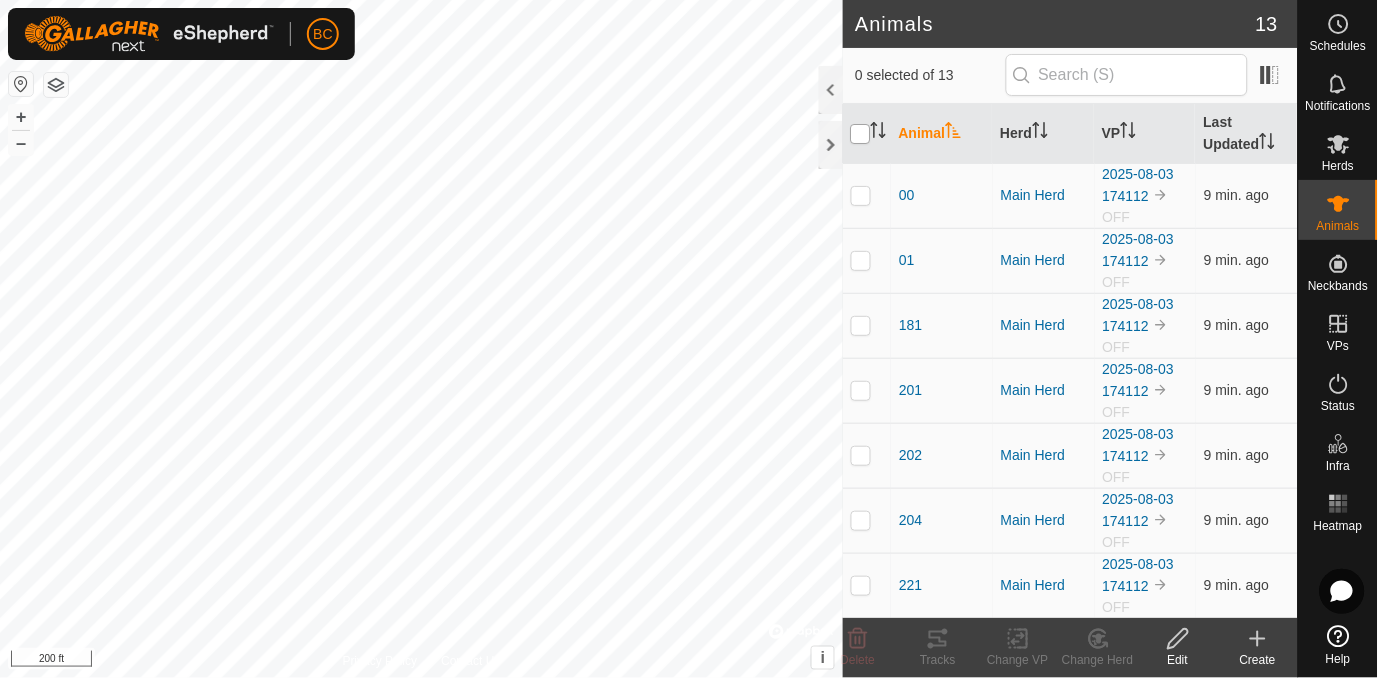 click at bounding box center [861, 134] 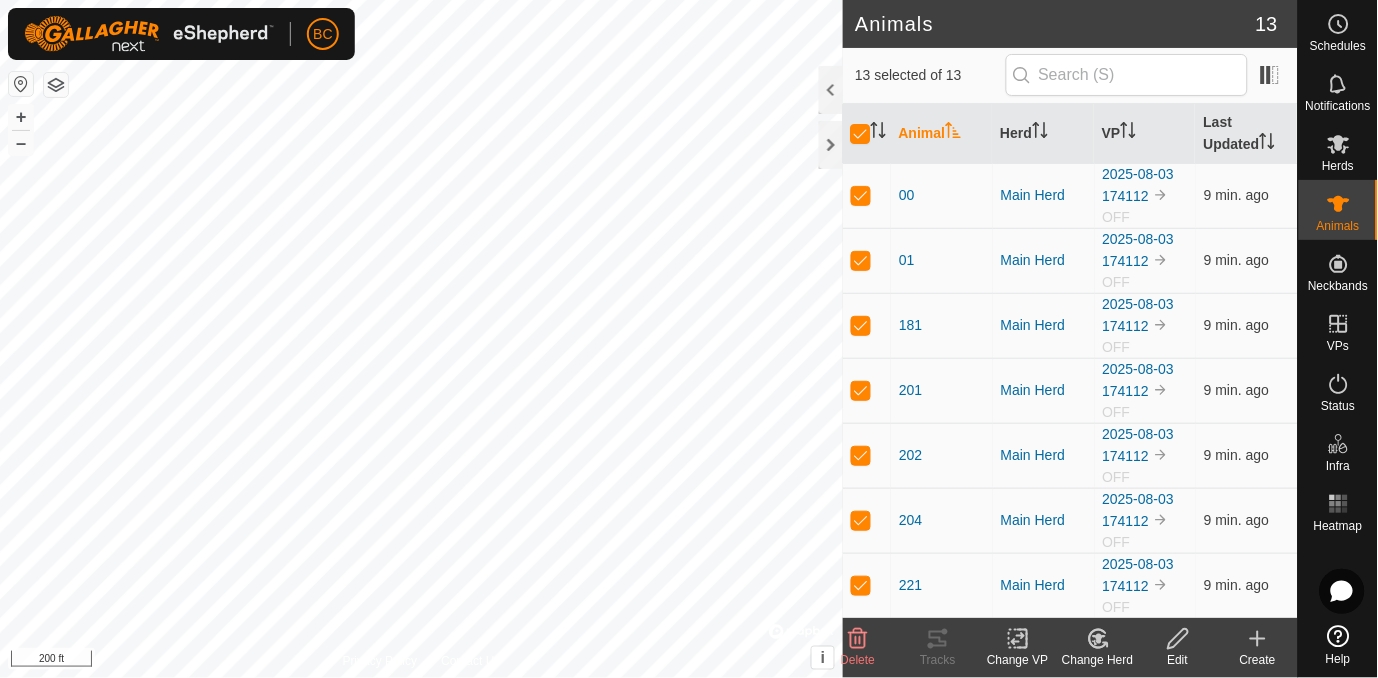 click 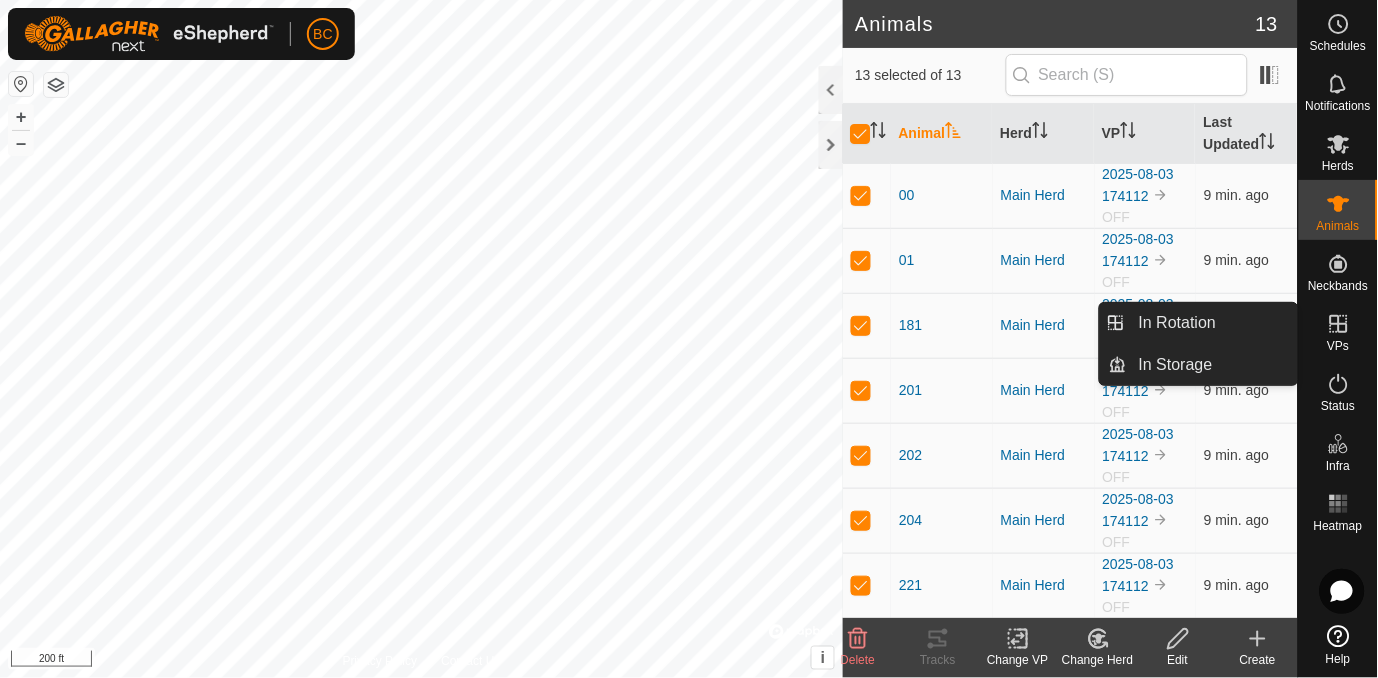 click 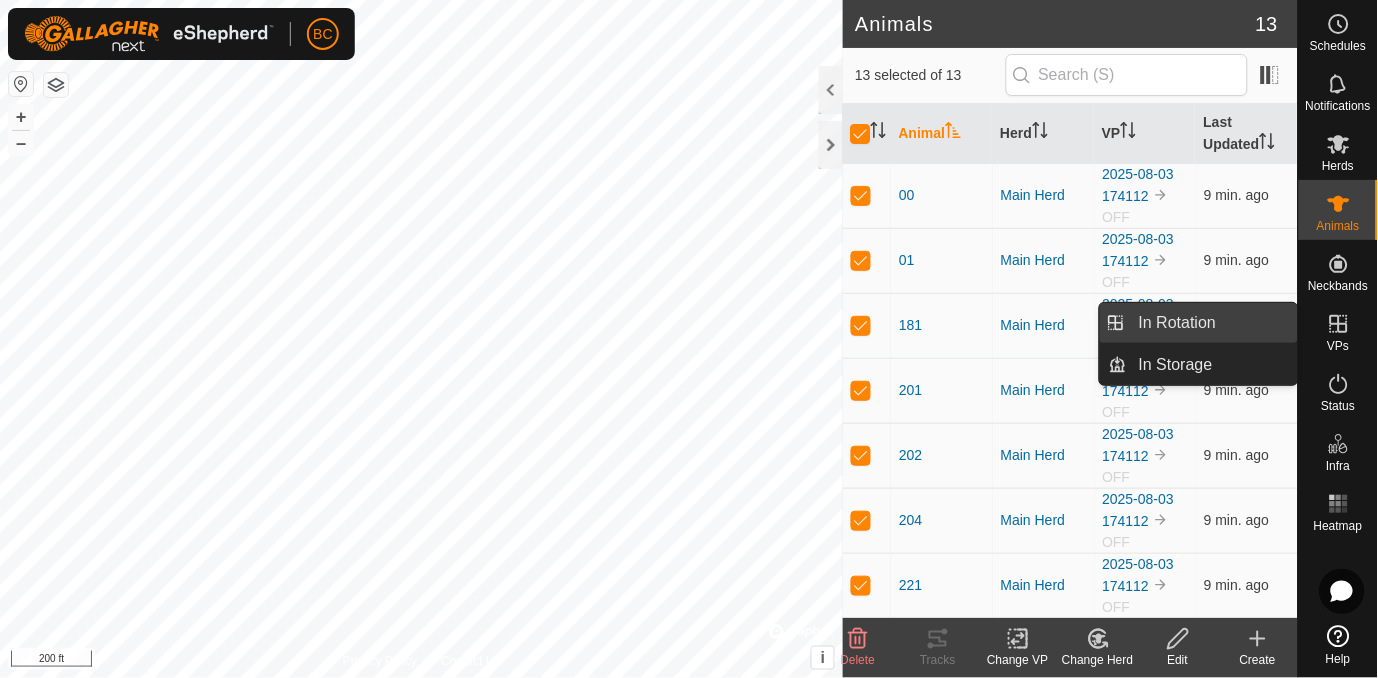 click on "In Rotation" at bounding box center (1212, 323) 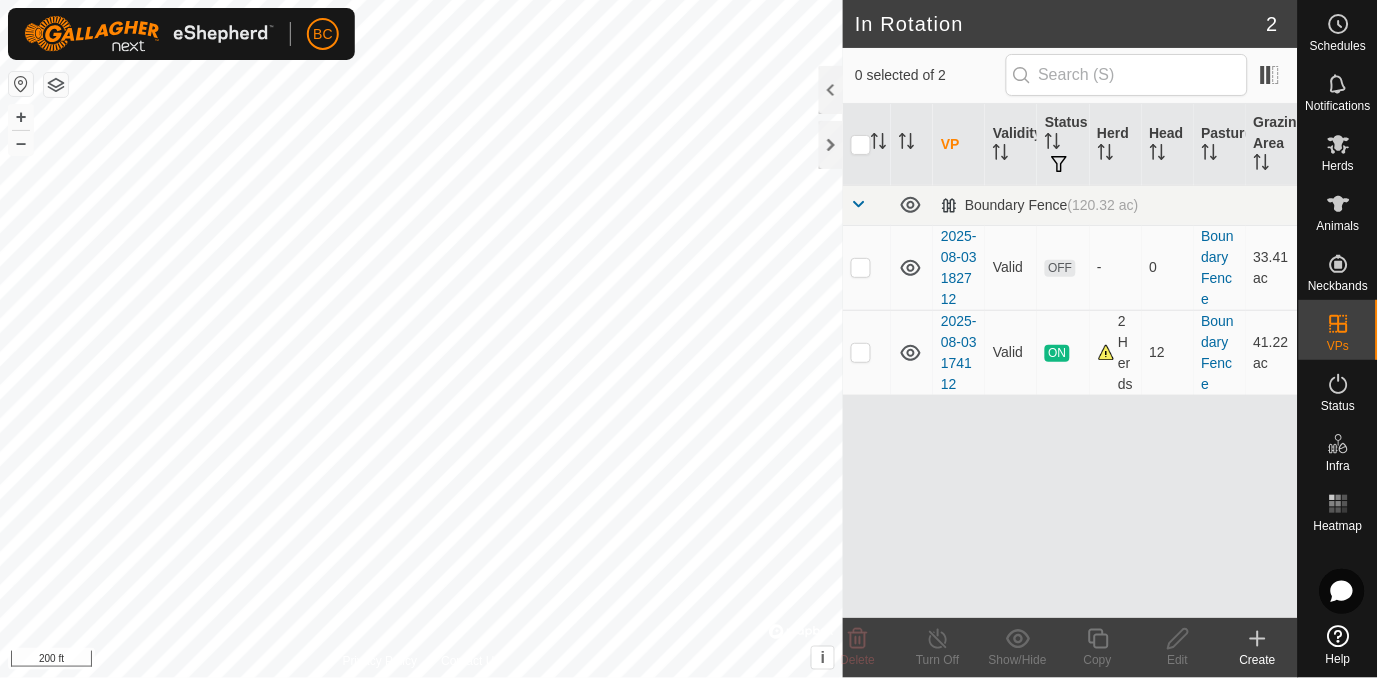 click 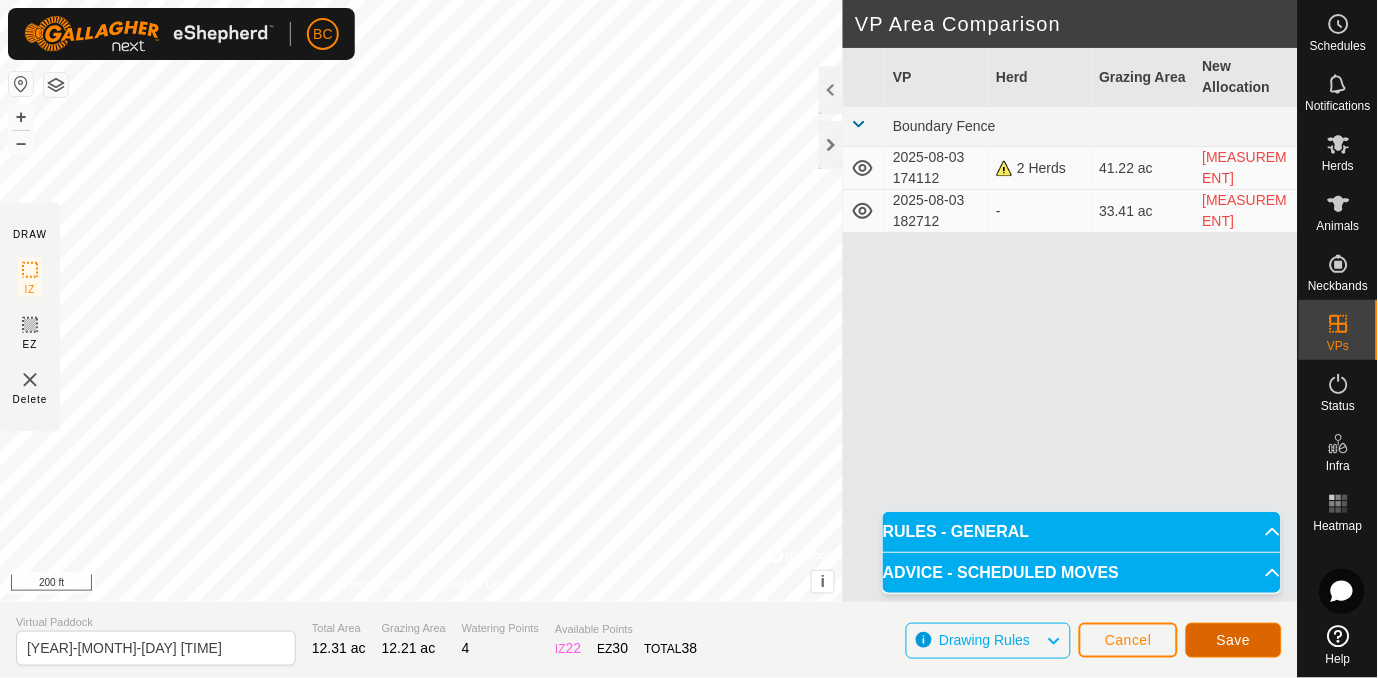 click on "Save" 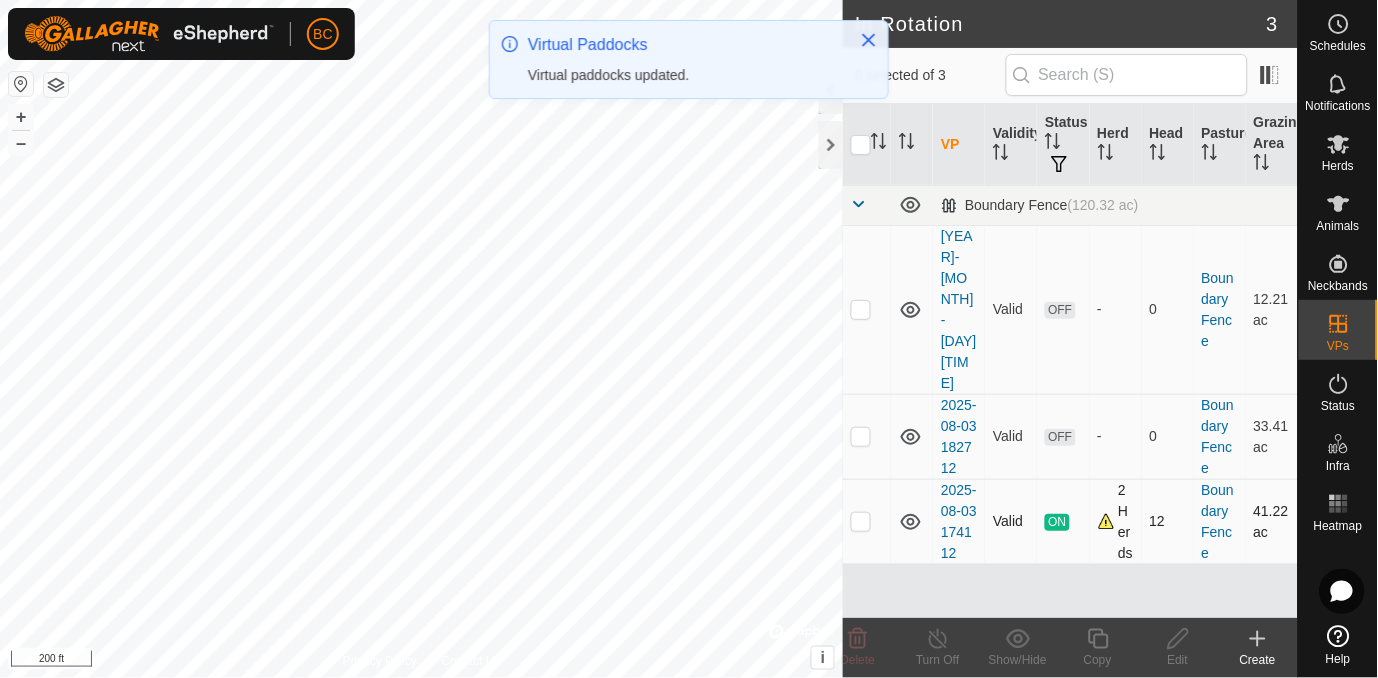 click at bounding box center [867, 521] 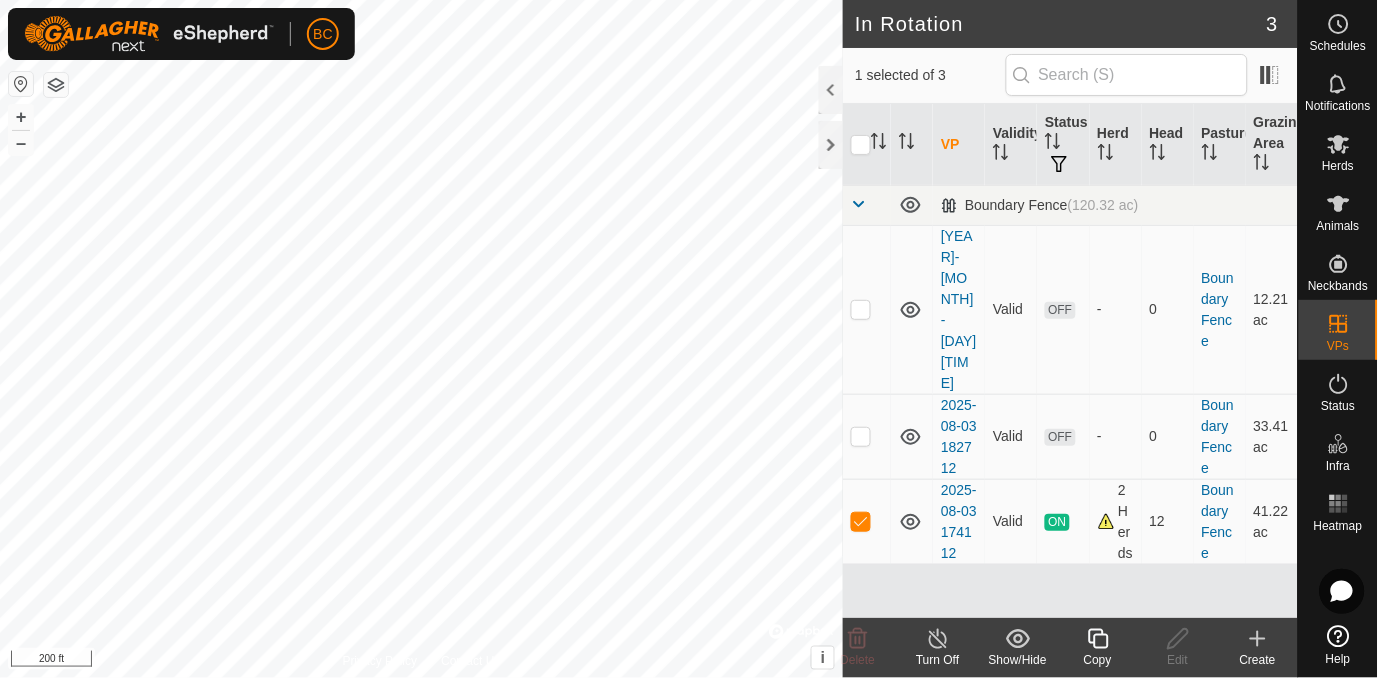 click 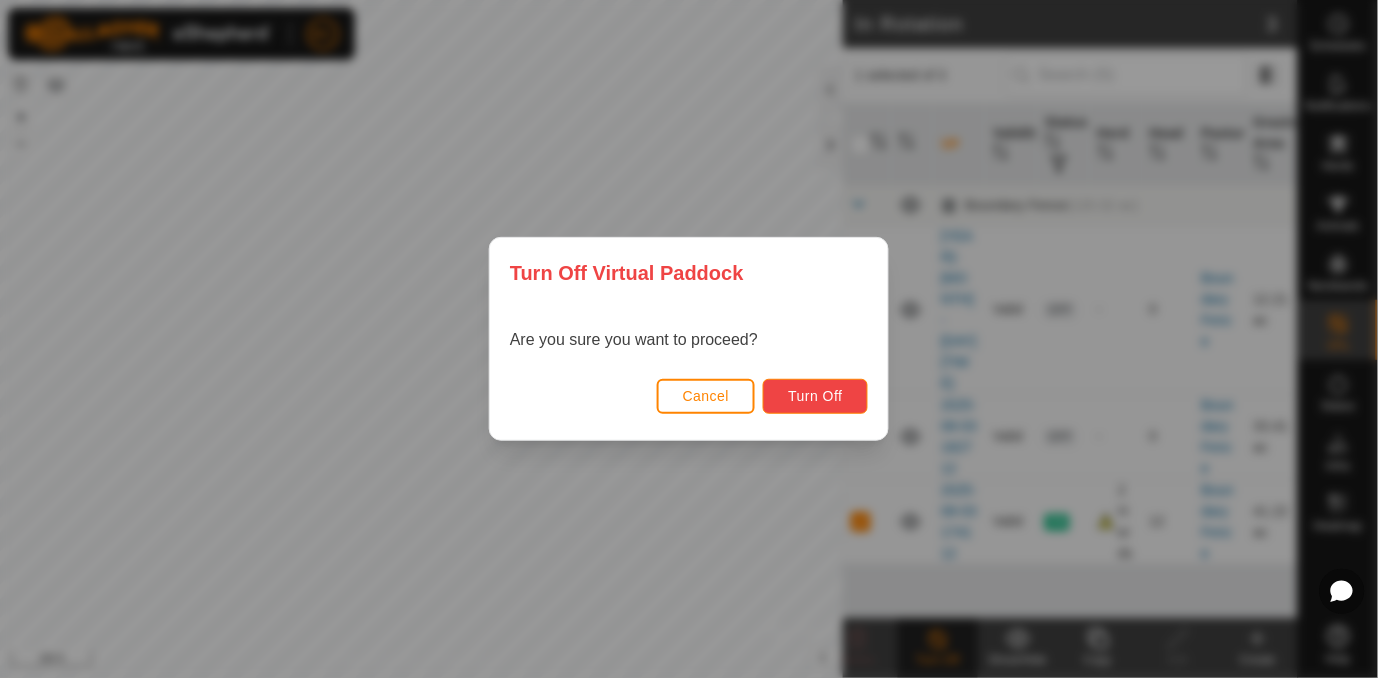 click on "Turn Off" at bounding box center [815, 396] 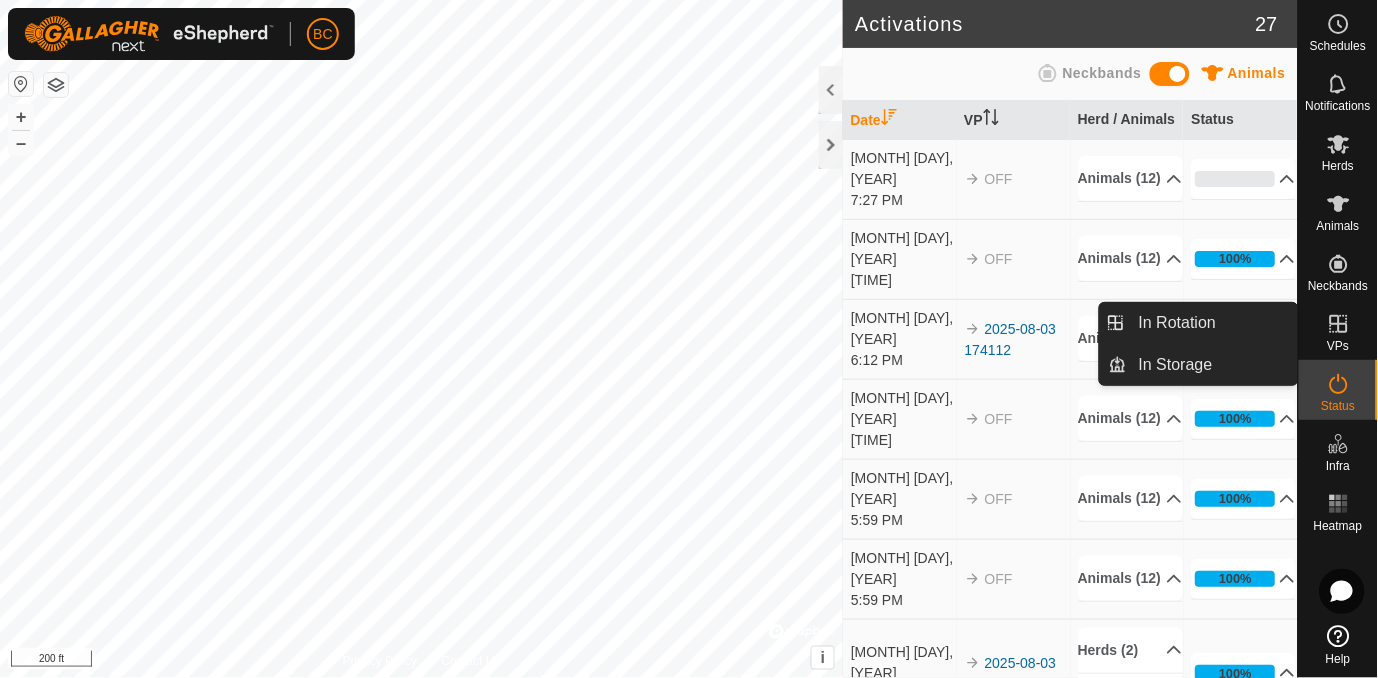 click 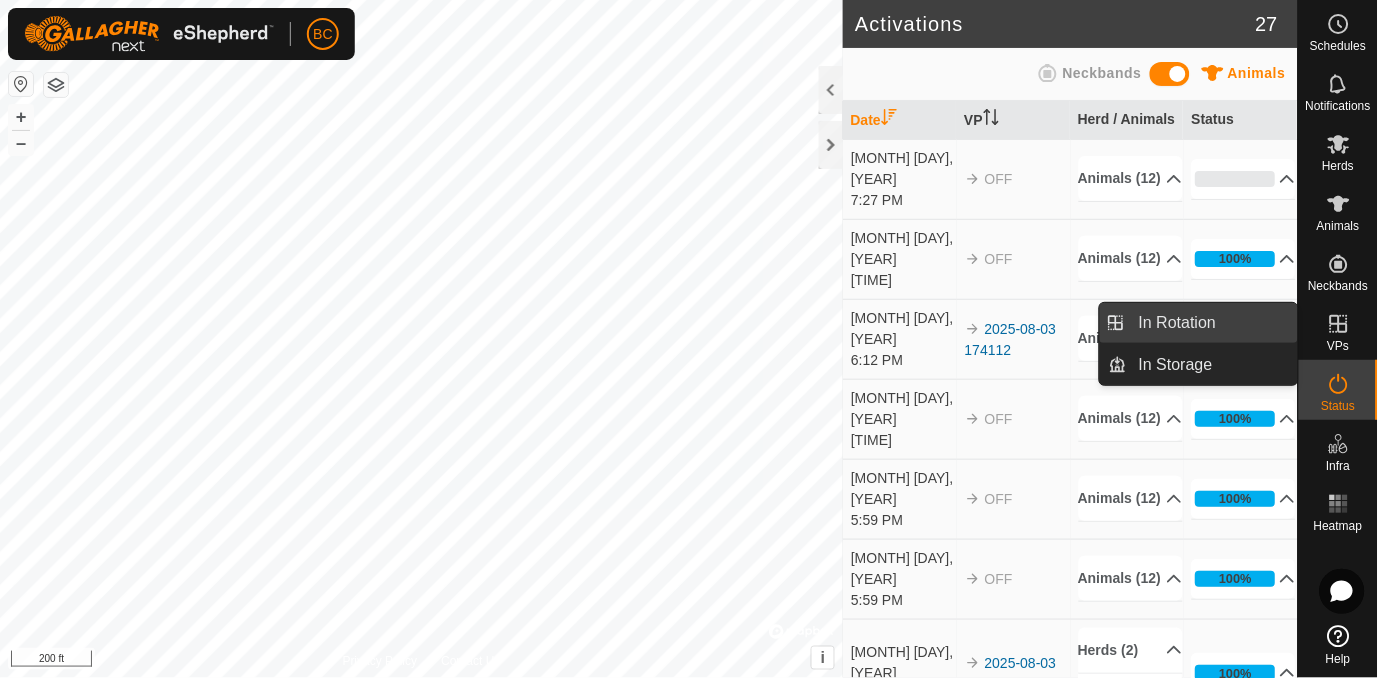 click on "In Rotation" at bounding box center (1212, 323) 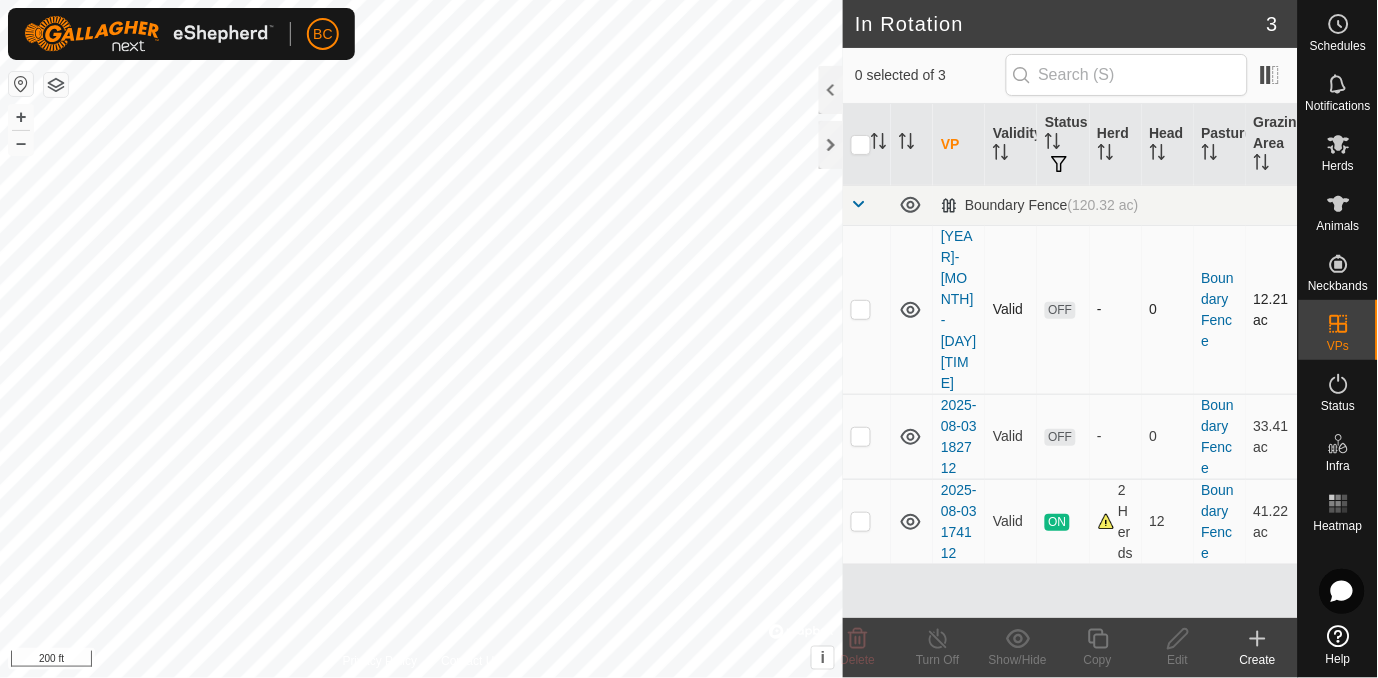 click at bounding box center [861, 309] 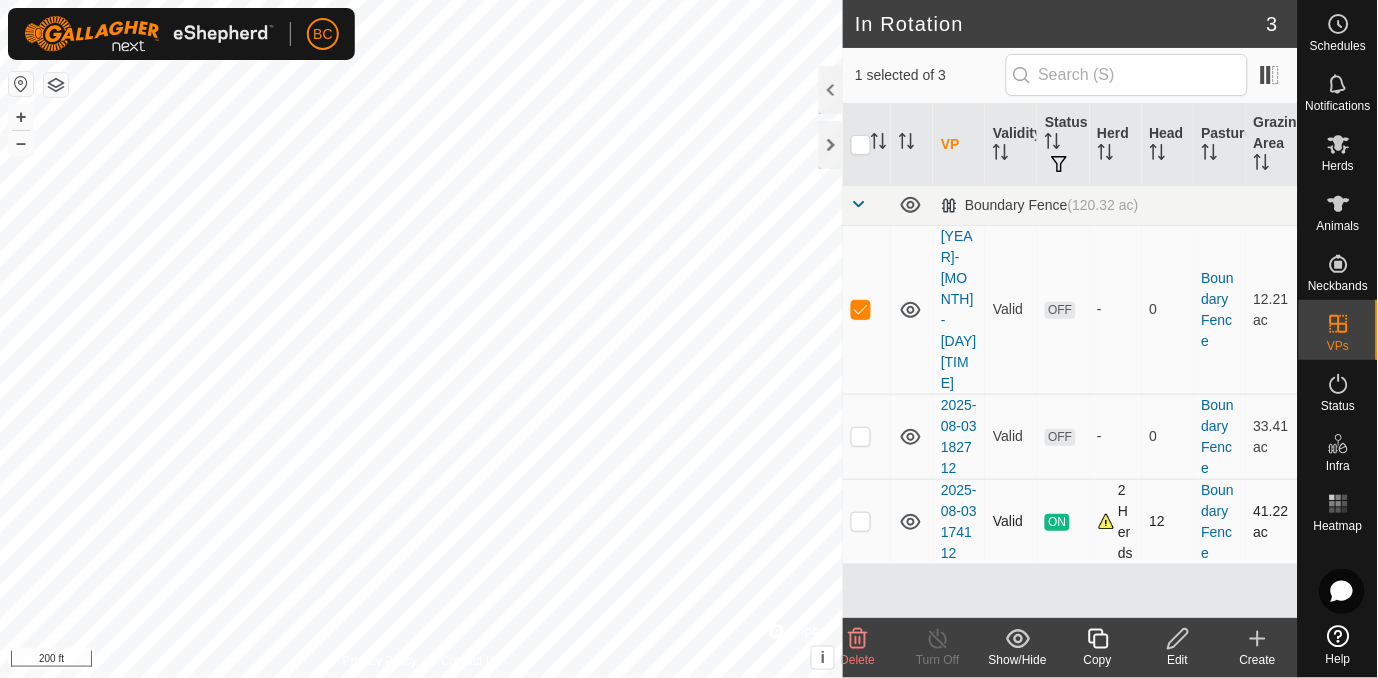 click at bounding box center (861, 521) 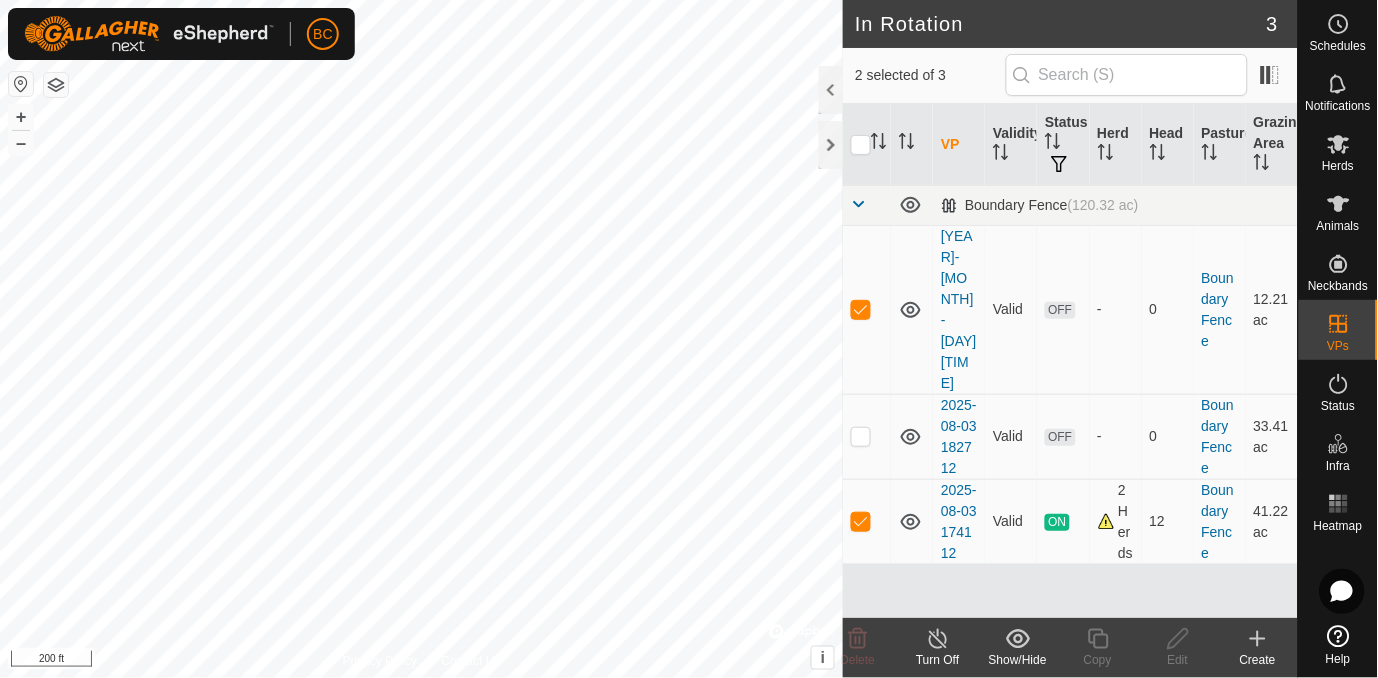 click 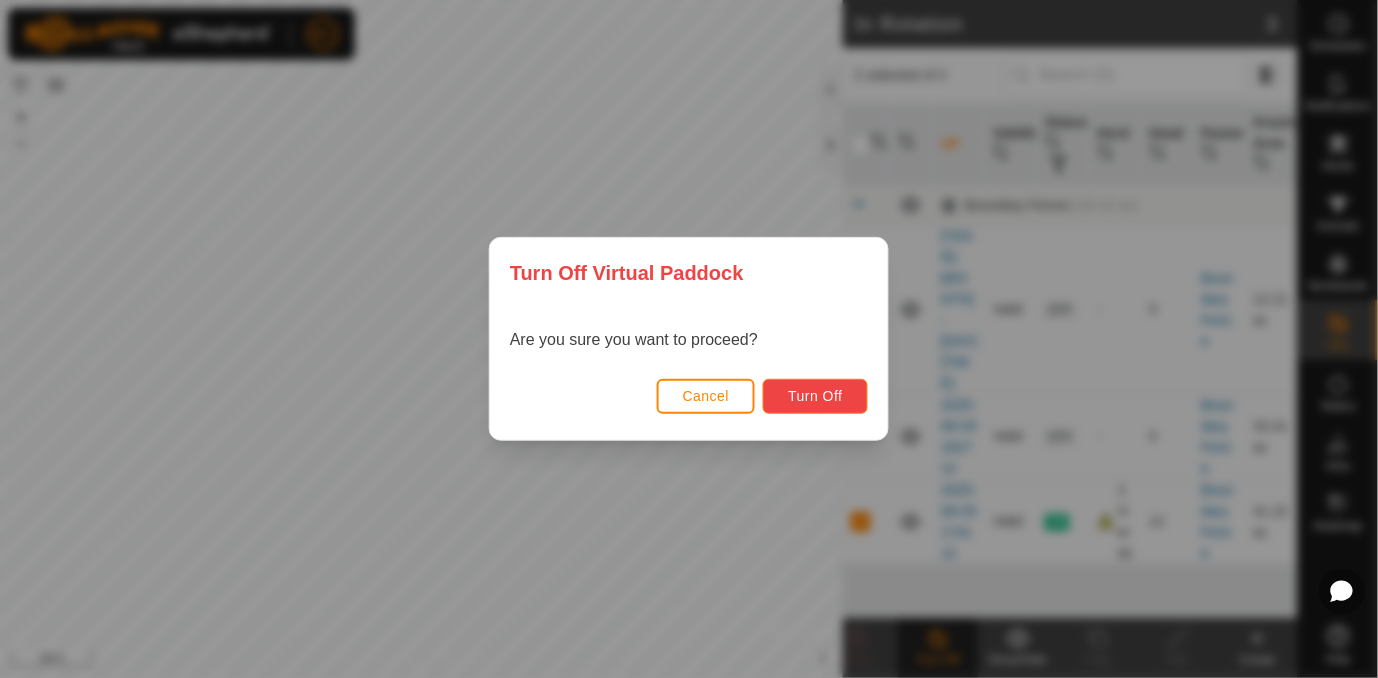 click on "Turn Off" at bounding box center [815, 396] 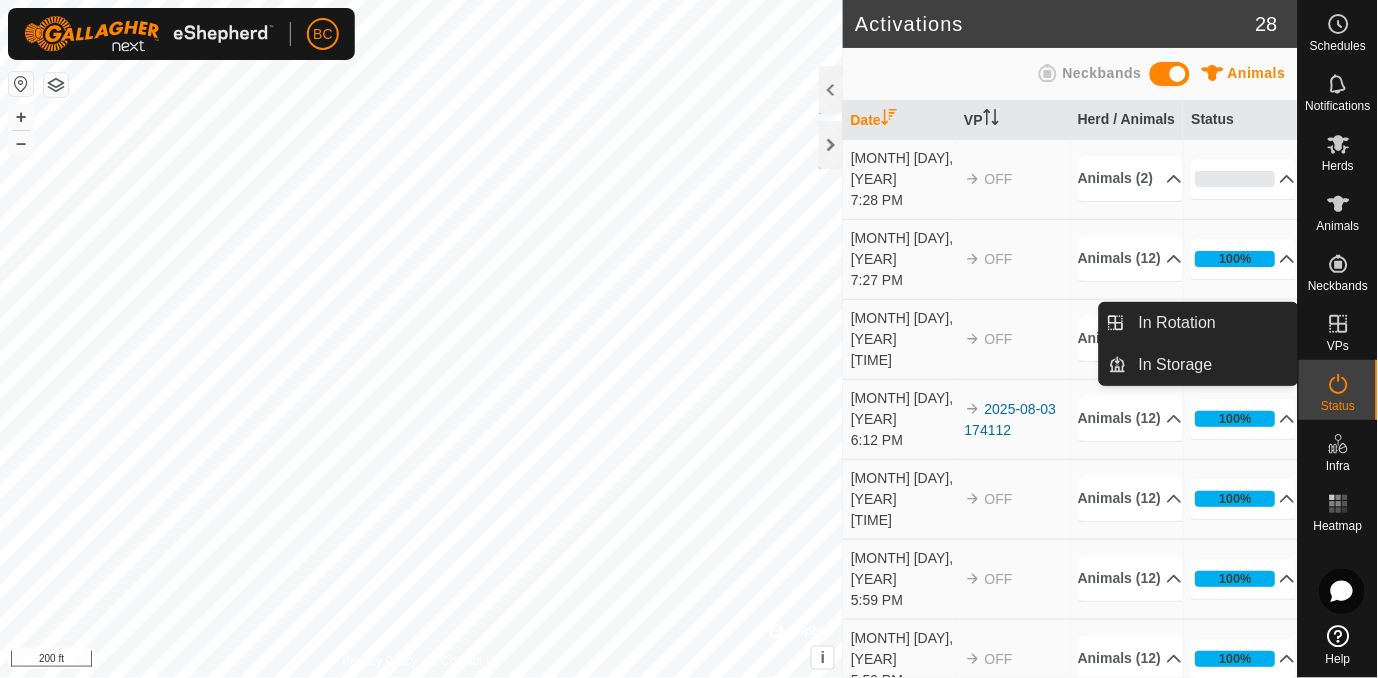 click 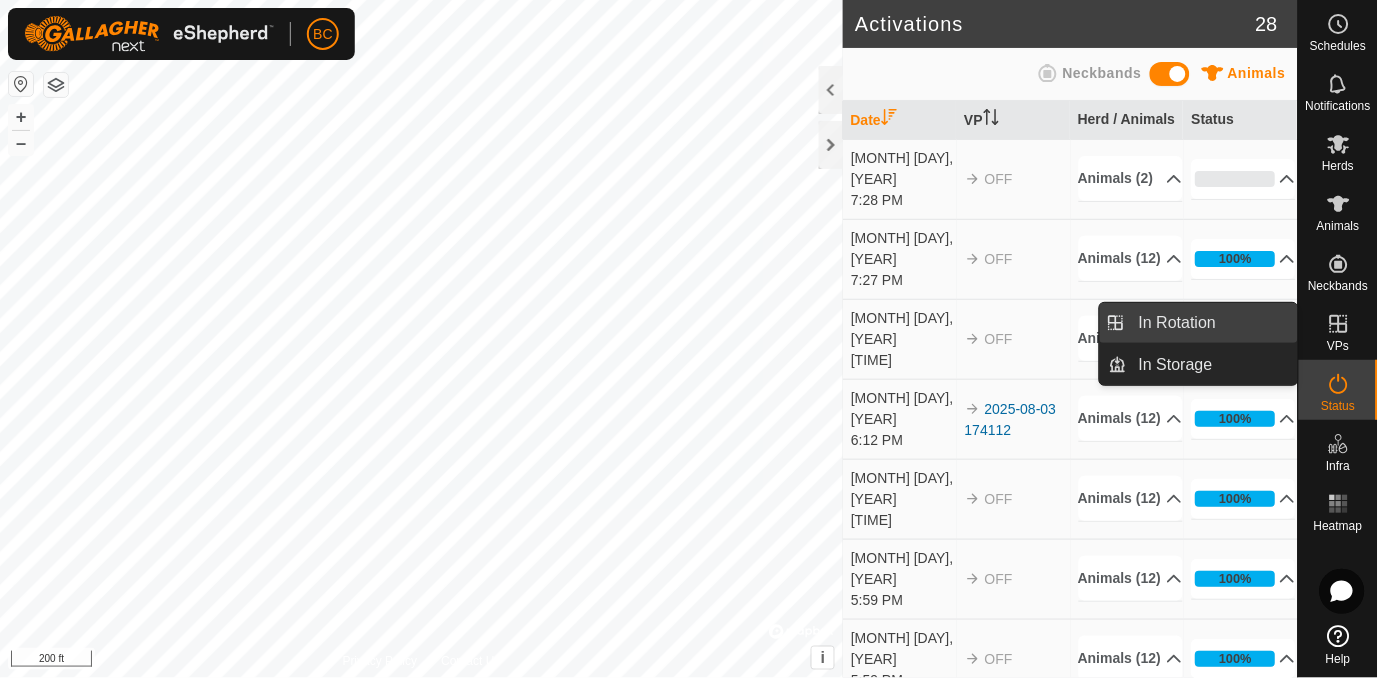 click on "In Rotation" at bounding box center (1212, 323) 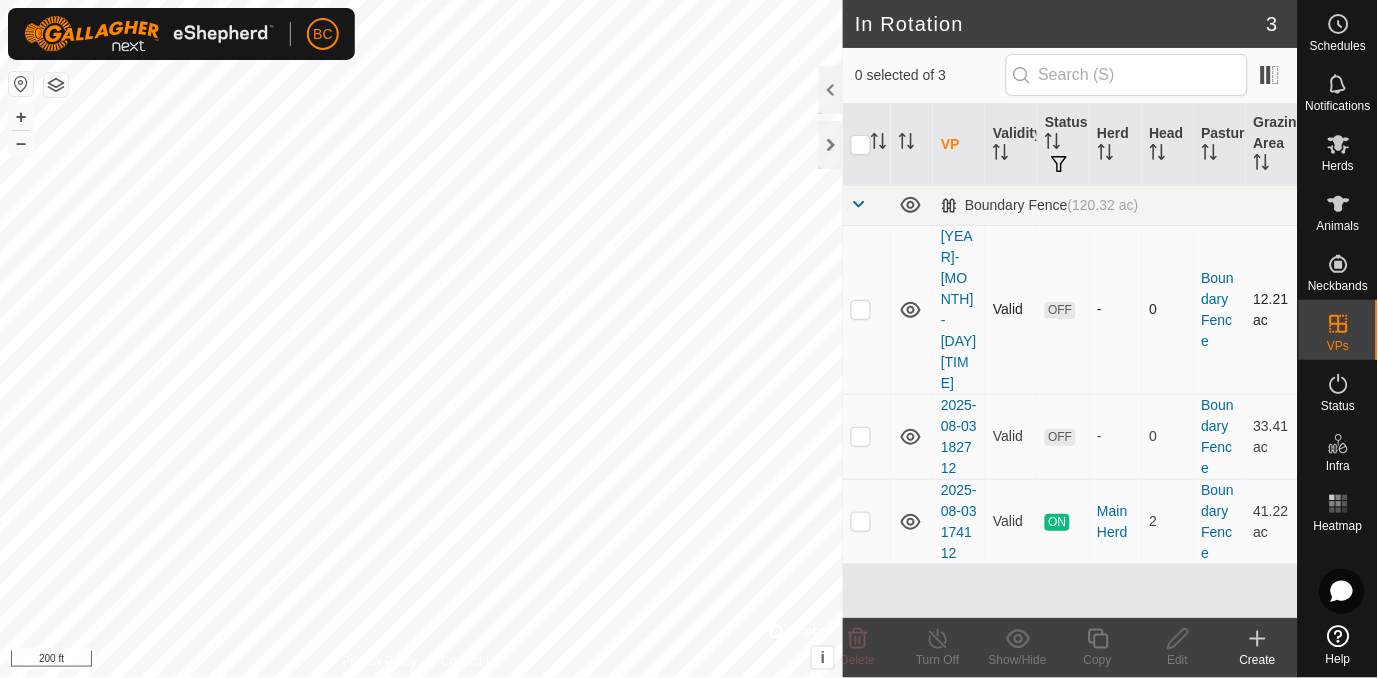 click at bounding box center (861, 309) 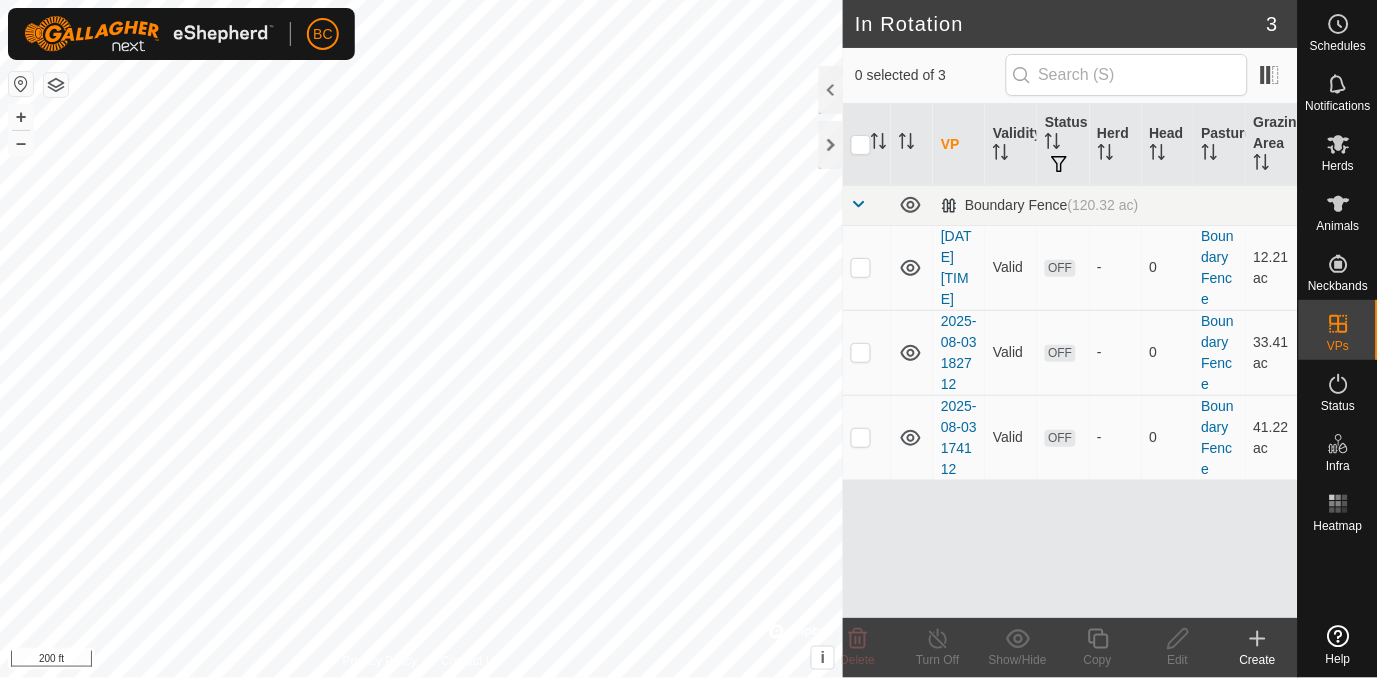 scroll, scrollTop: 0, scrollLeft: 0, axis: both 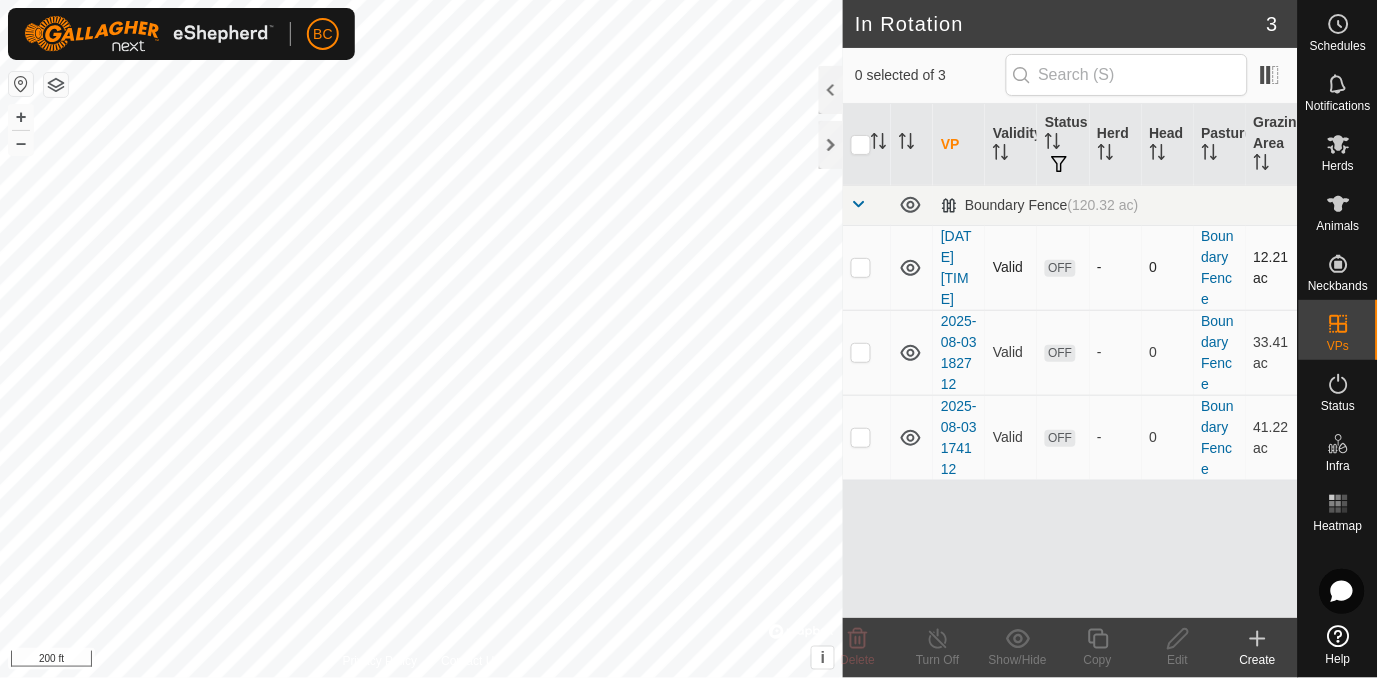 click at bounding box center (861, 267) 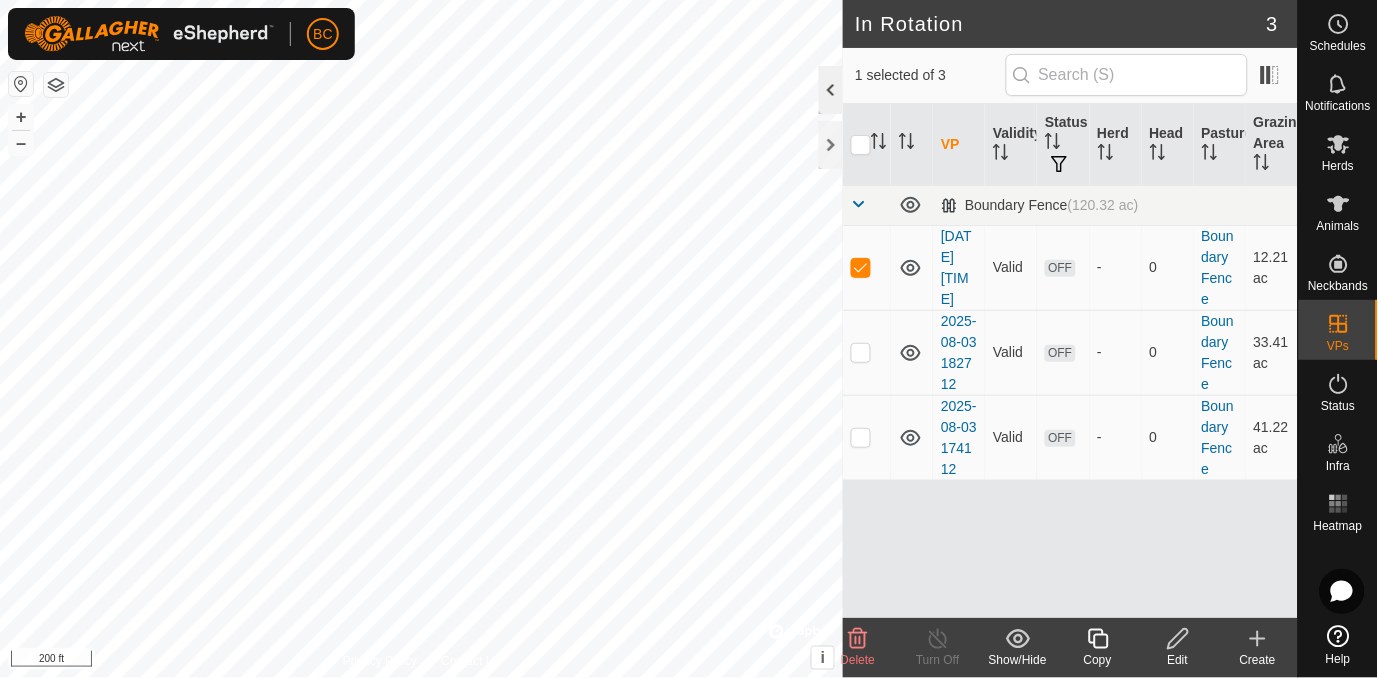 click 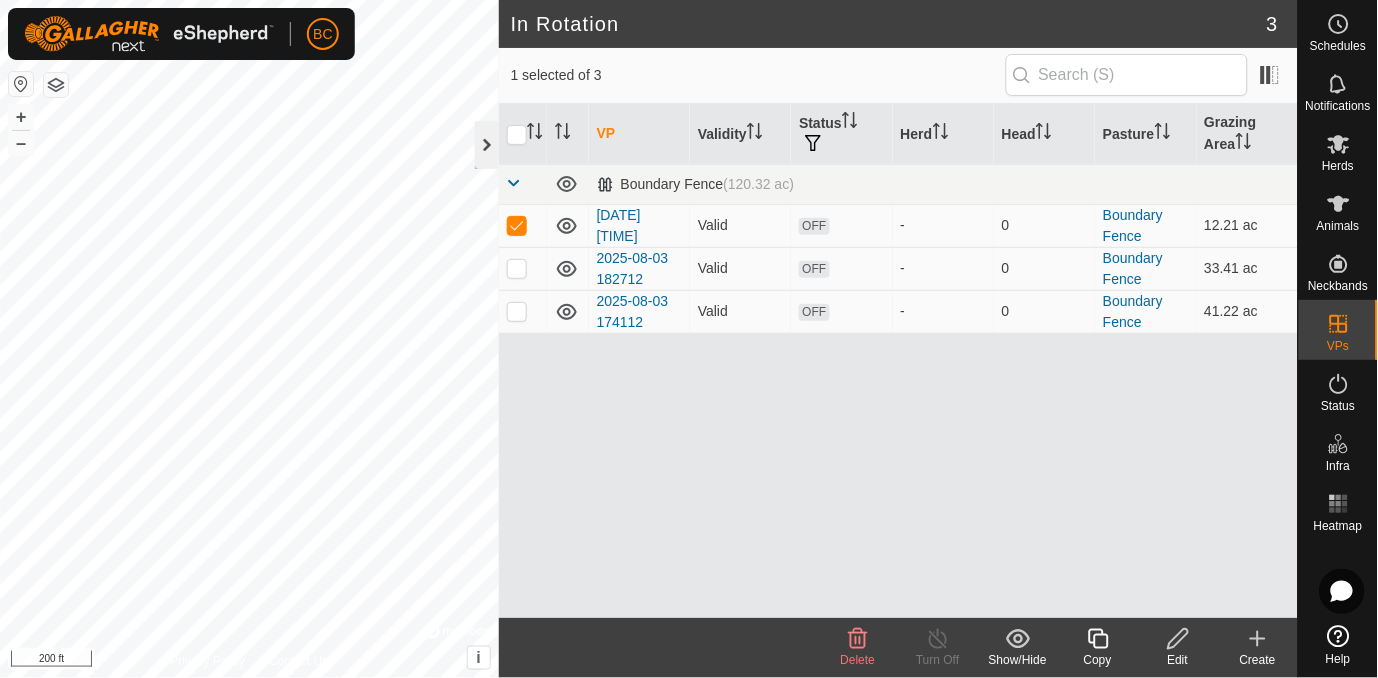 click 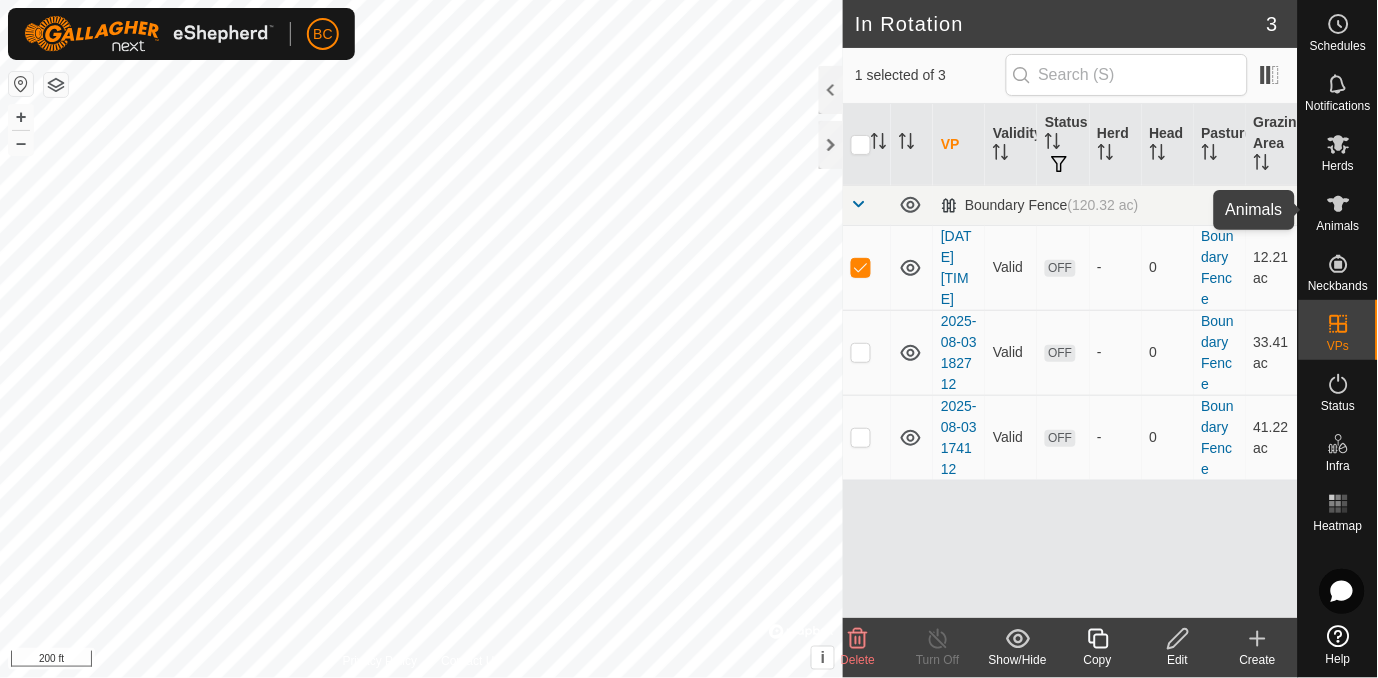 click on "Animals" at bounding box center [1338, 226] 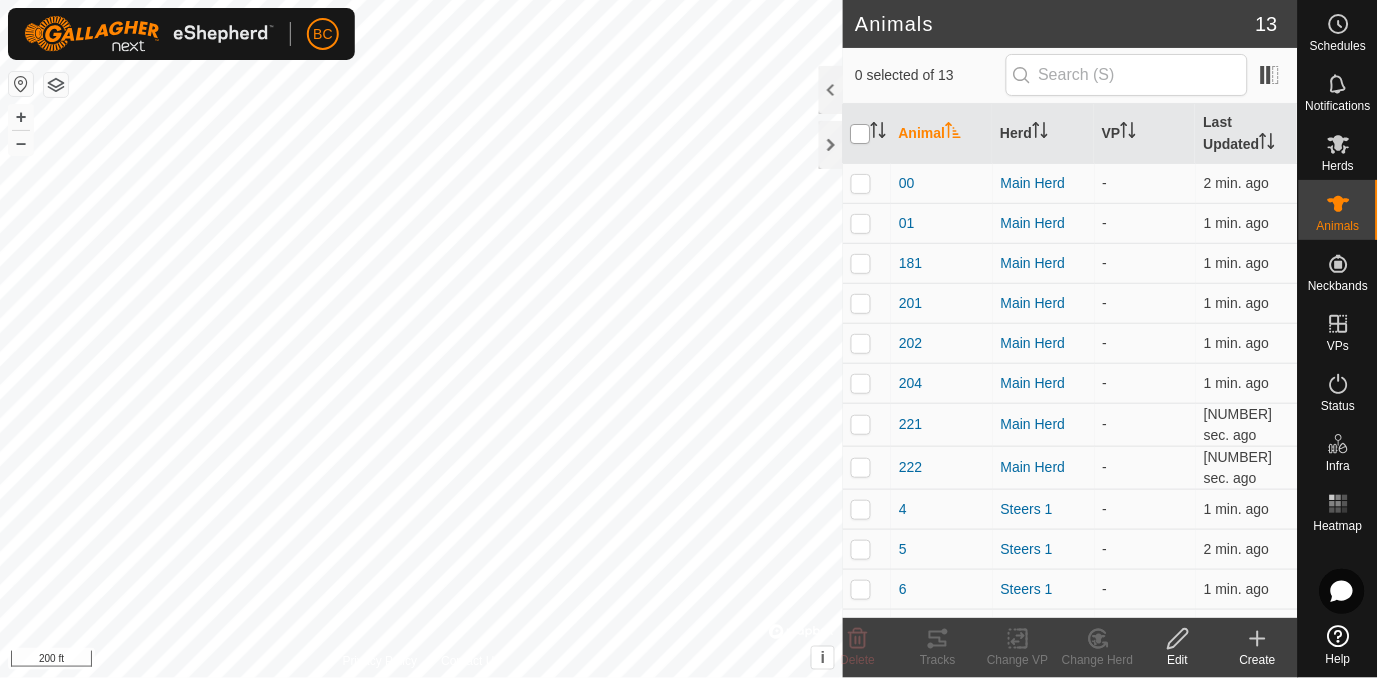 click at bounding box center (861, 134) 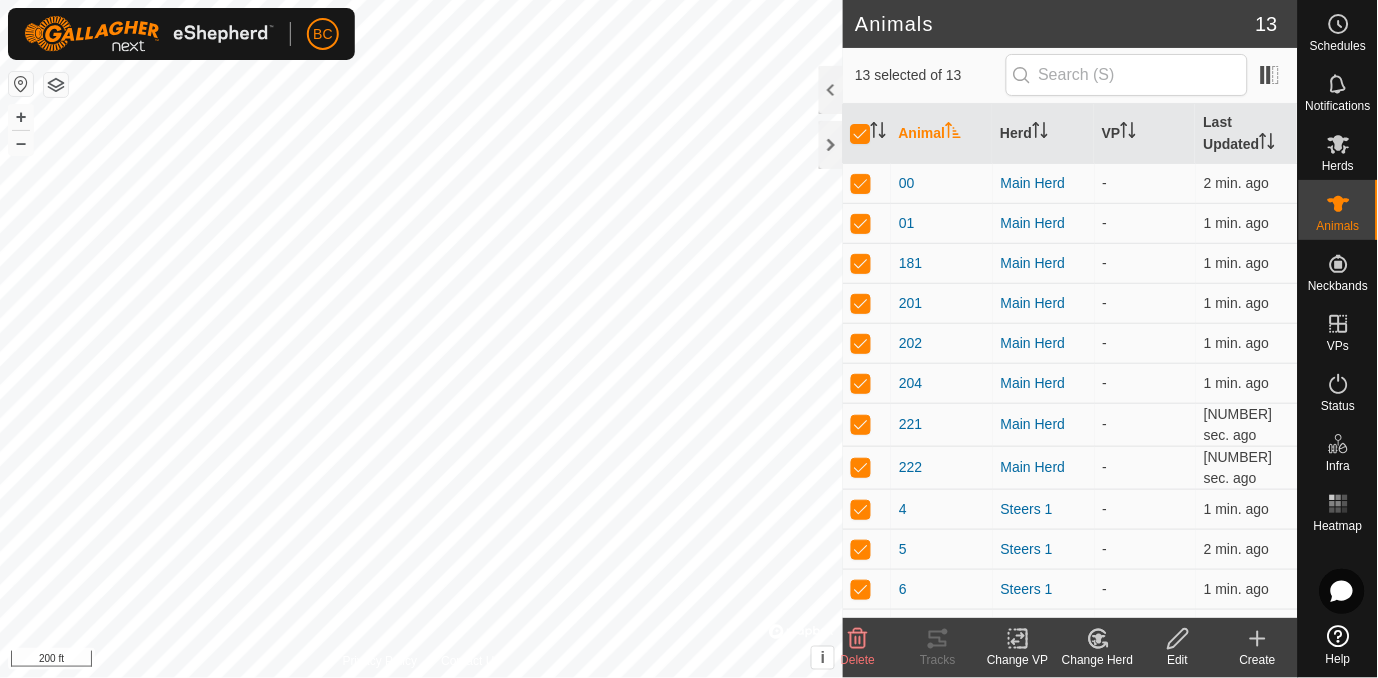 click 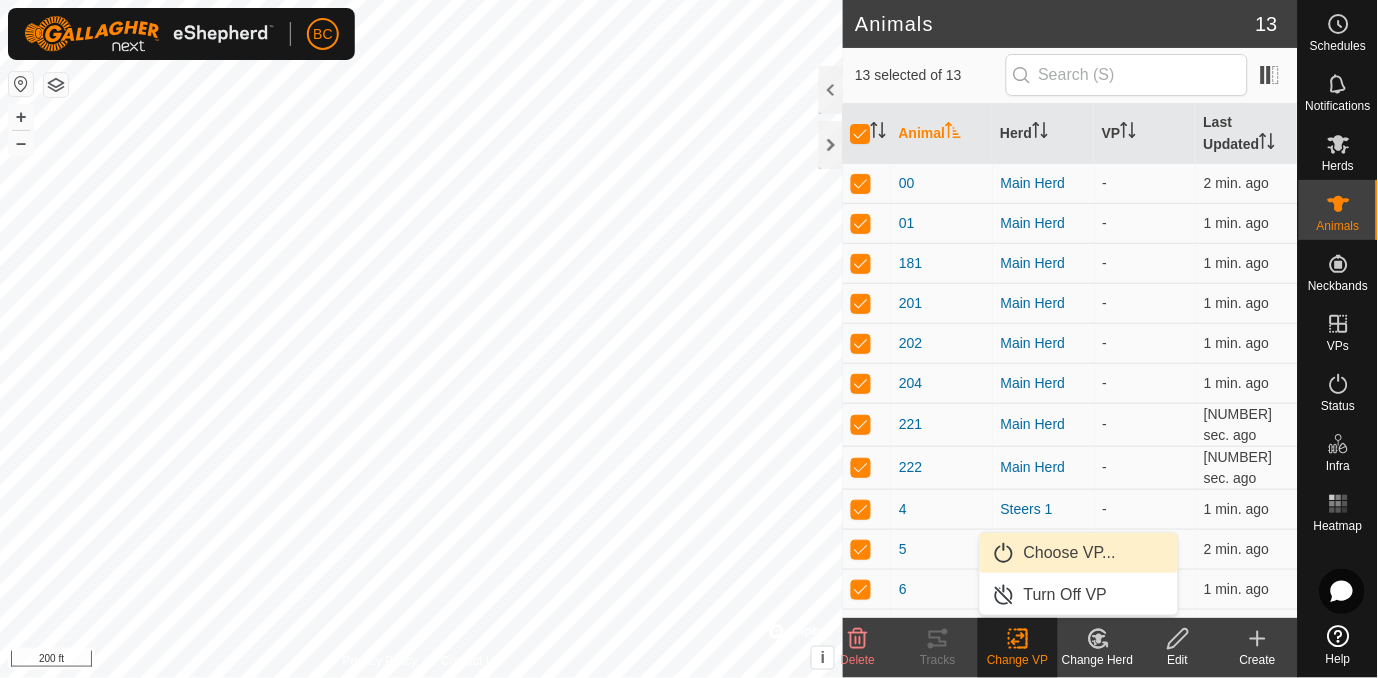 click on "Choose VP..." at bounding box center [1079, 553] 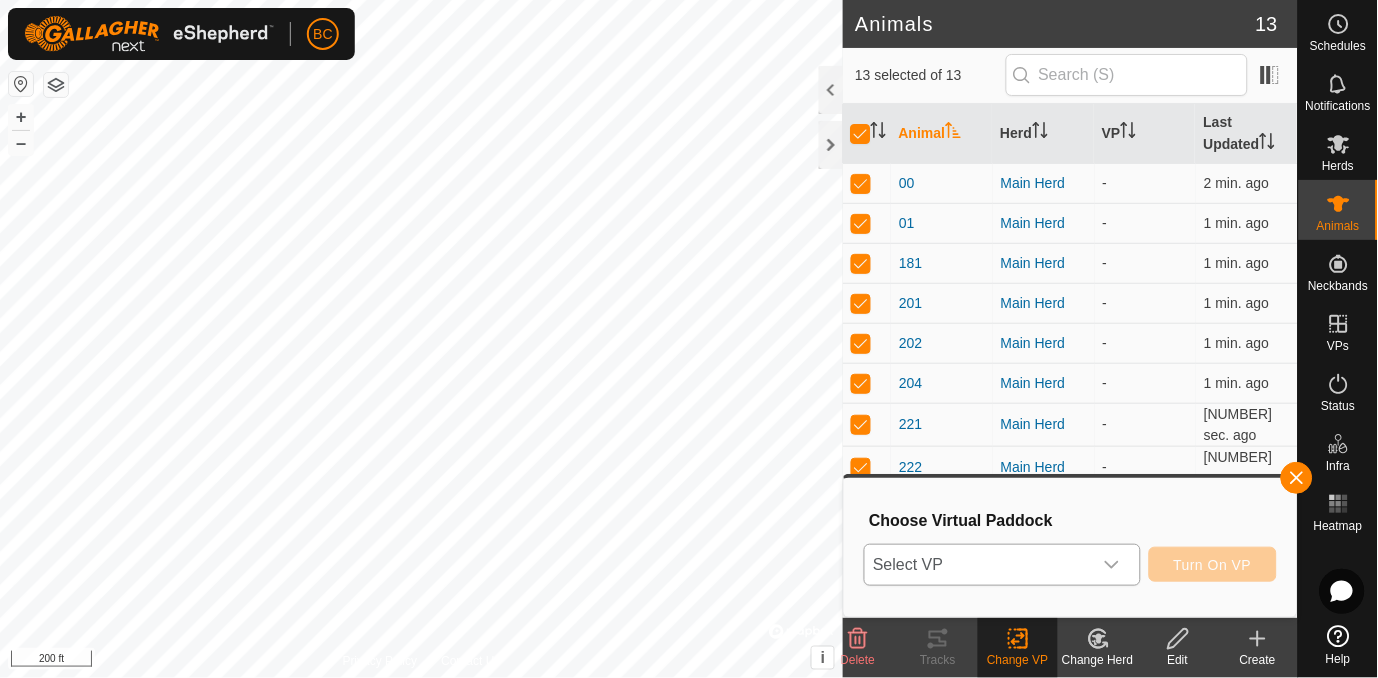 click 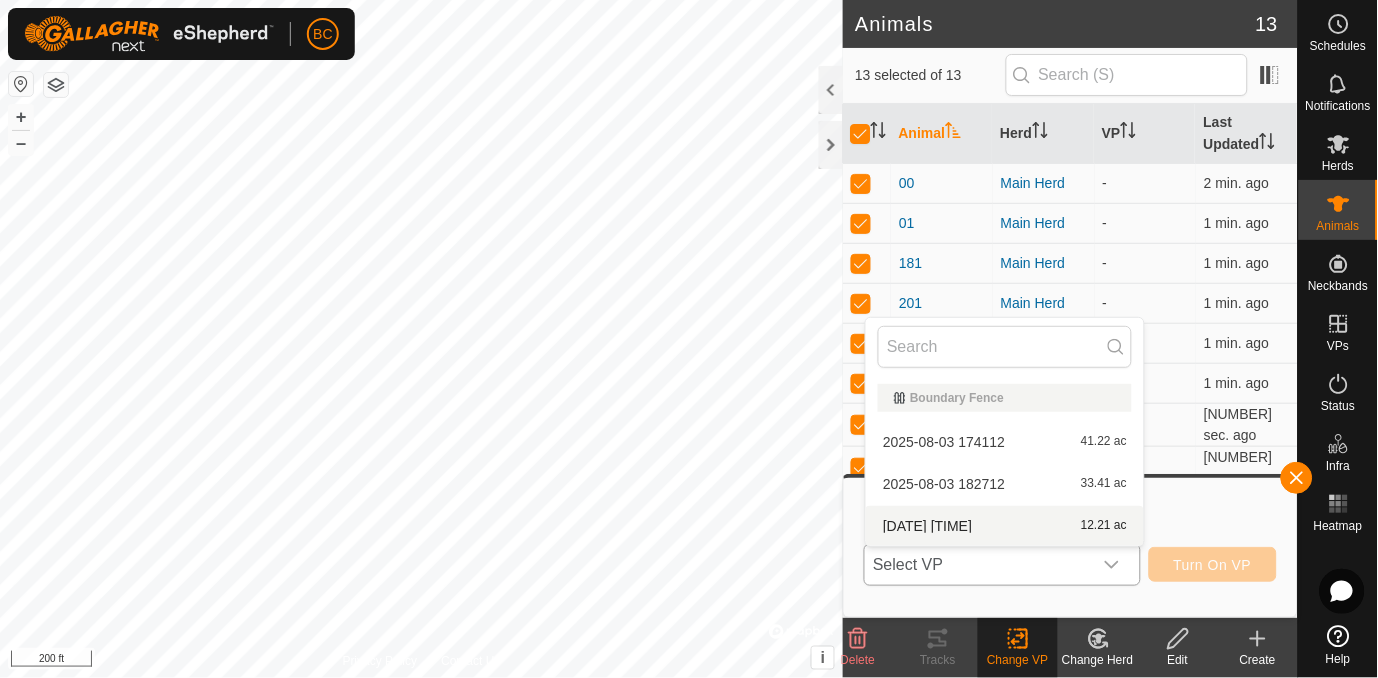 click on "[DATE] [TIME]  [NUMBER].[NUMBER] ac" at bounding box center (1005, 526) 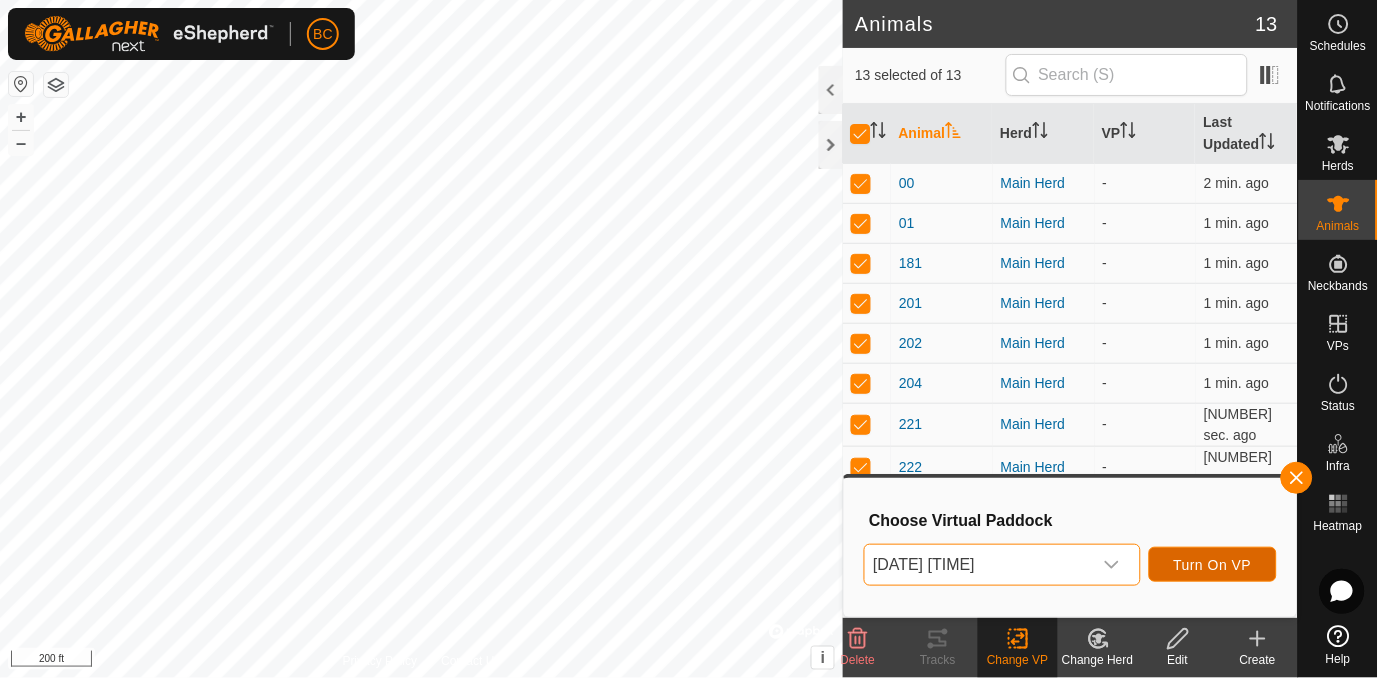 click on "Turn On VP" at bounding box center [1213, 565] 